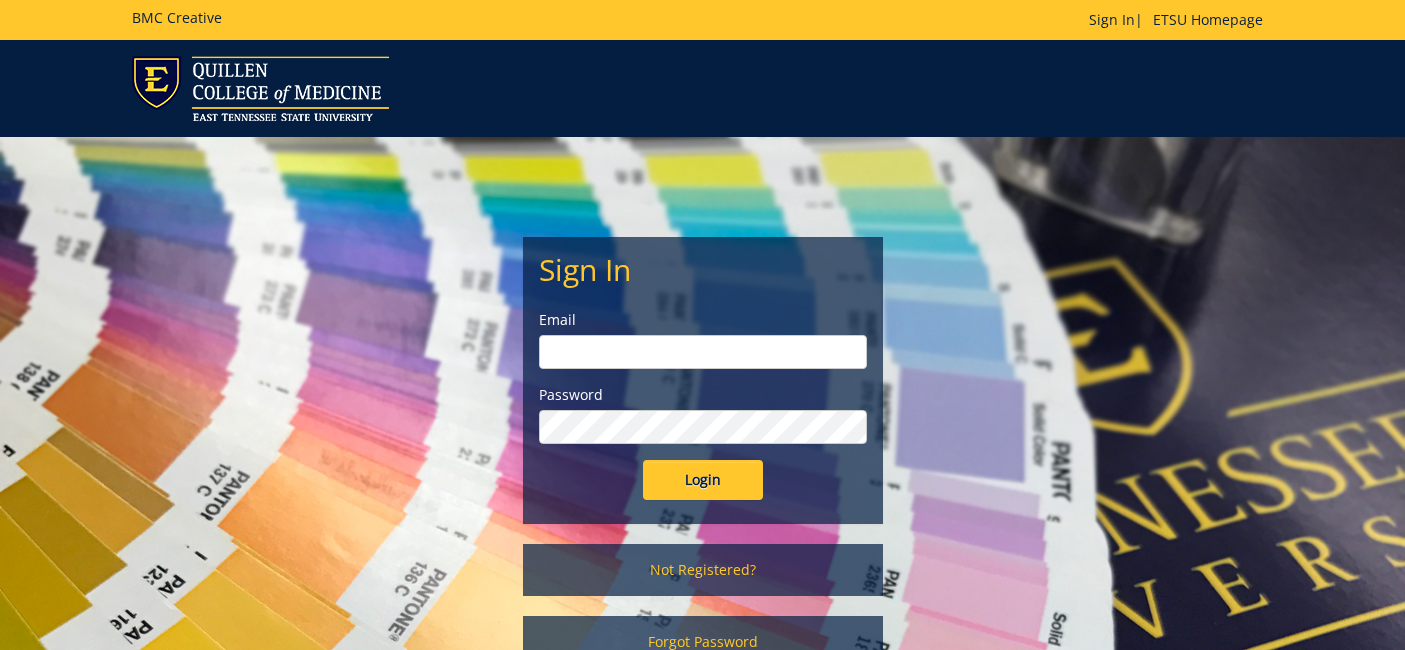 scroll, scrollTop: 0, scrollLeft: 0, axis: both 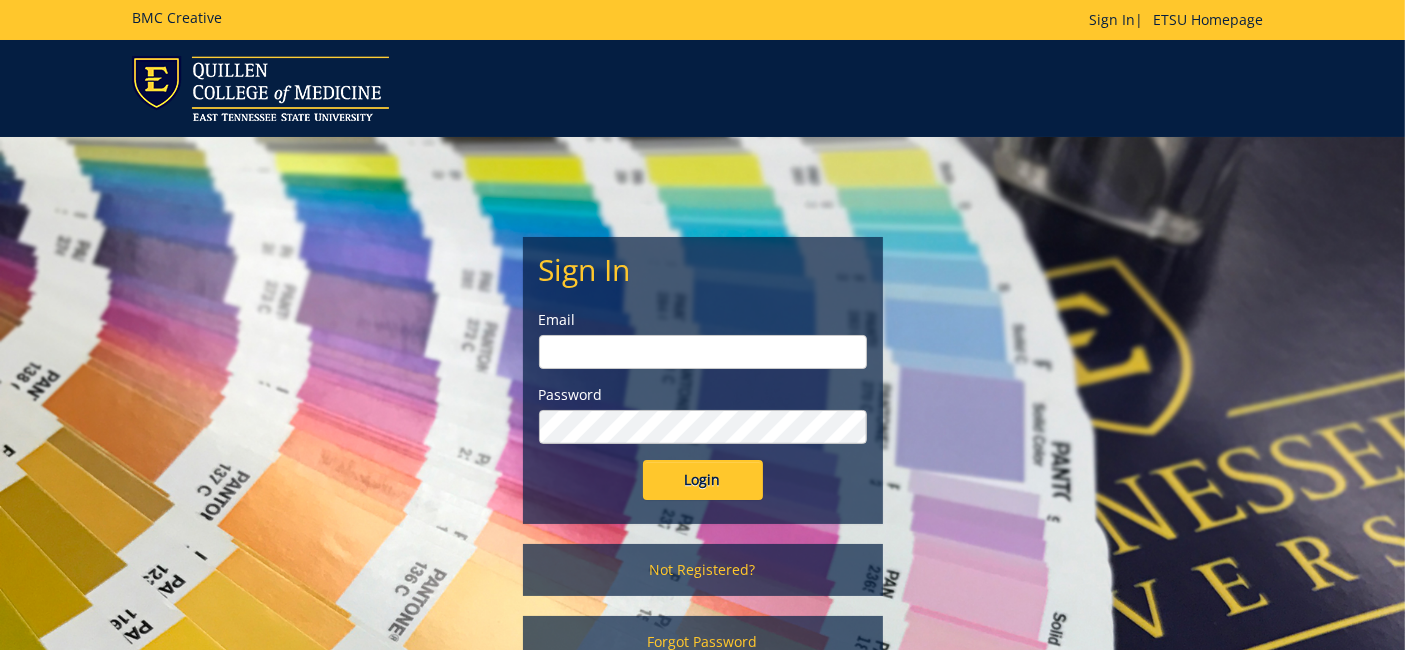 type on "[EMAIL_ADDRESS][DOMAIN_NAME]" 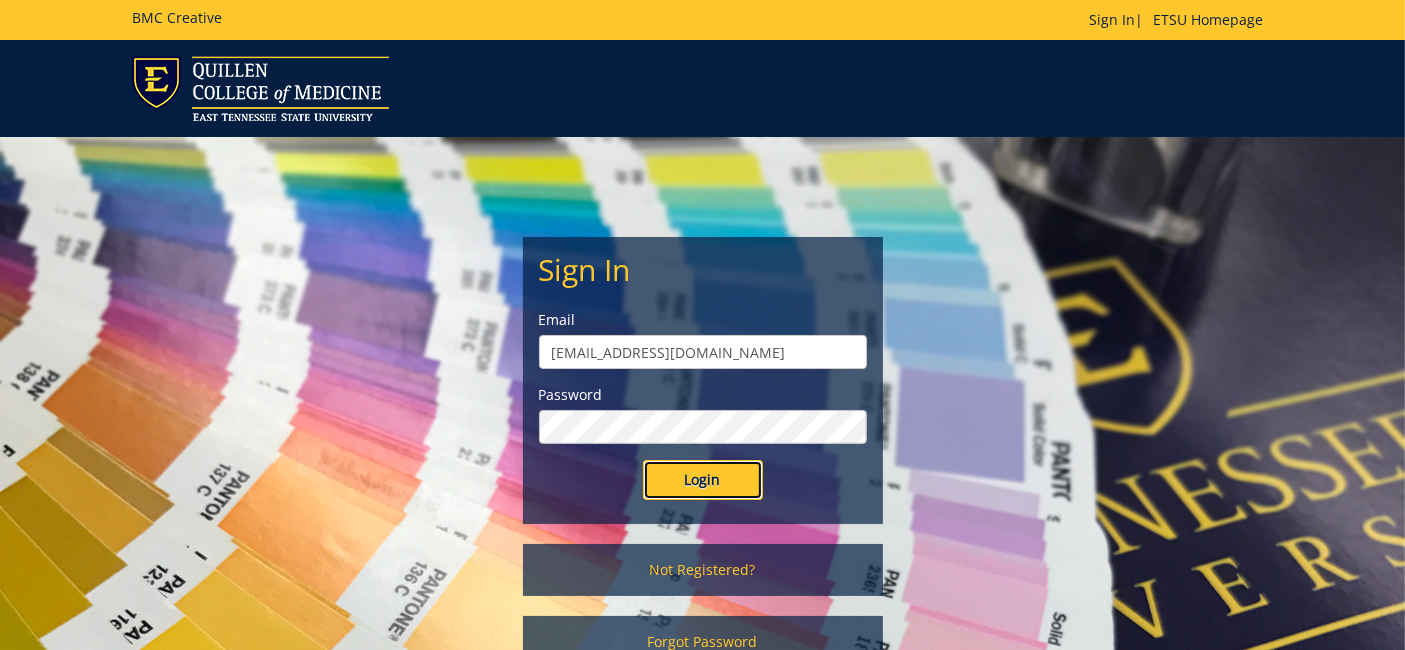 click on "Login" at bounding box center (703, 480) 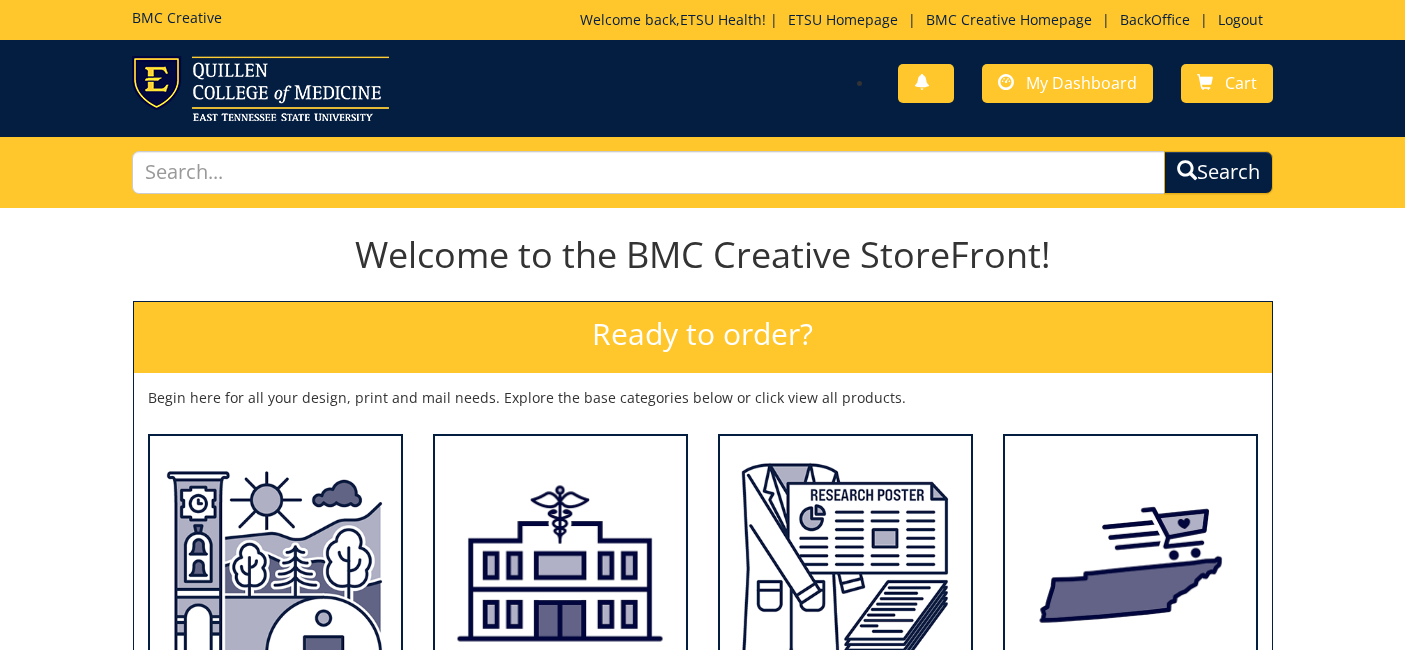 scroll, scrollTop: 0, scrollLeft: 0, axis: both 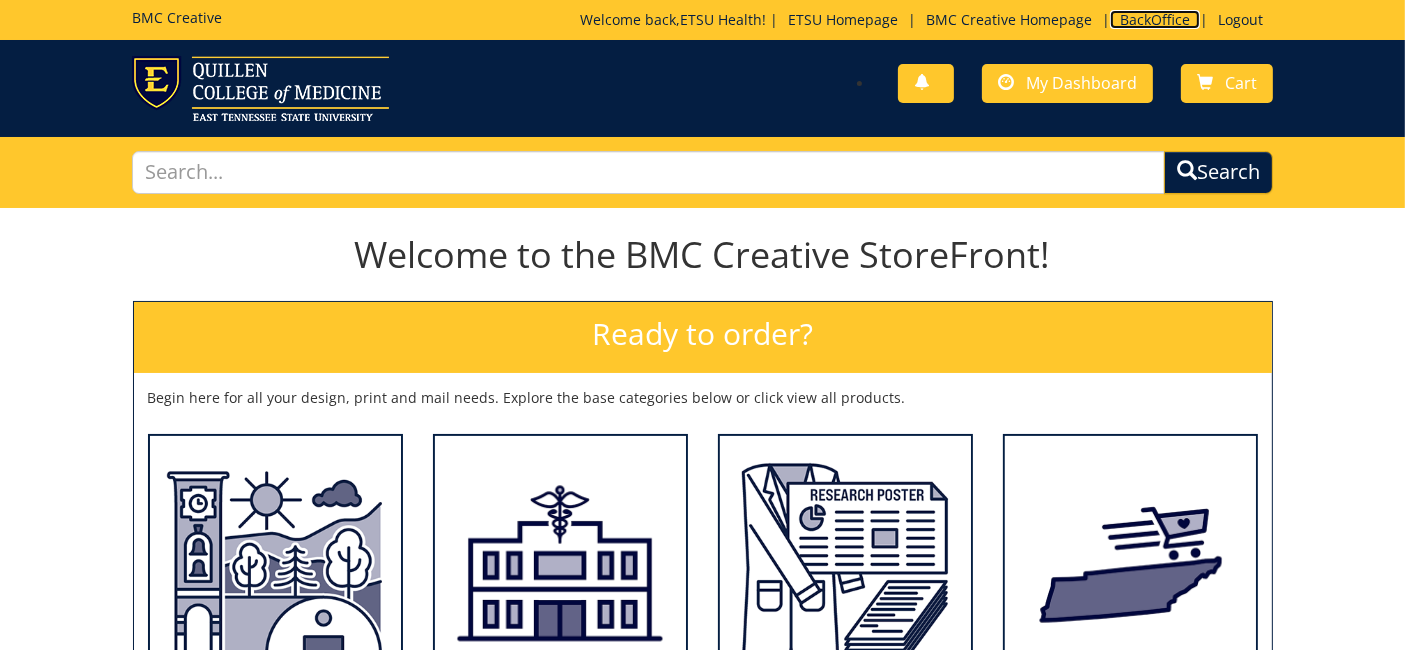 click on "BackOffice" at bounding box center [1155, 19] 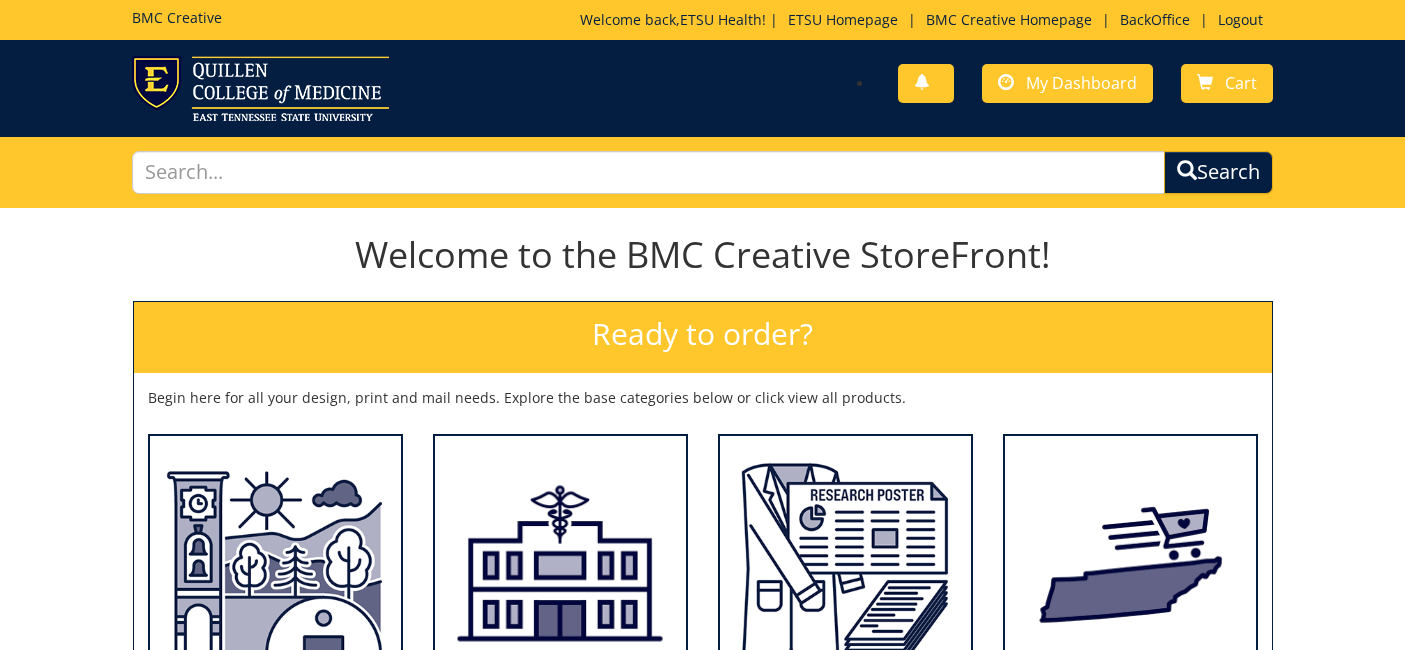 scroll, scrollTop: 0, scrollLeft: 0, axis: both 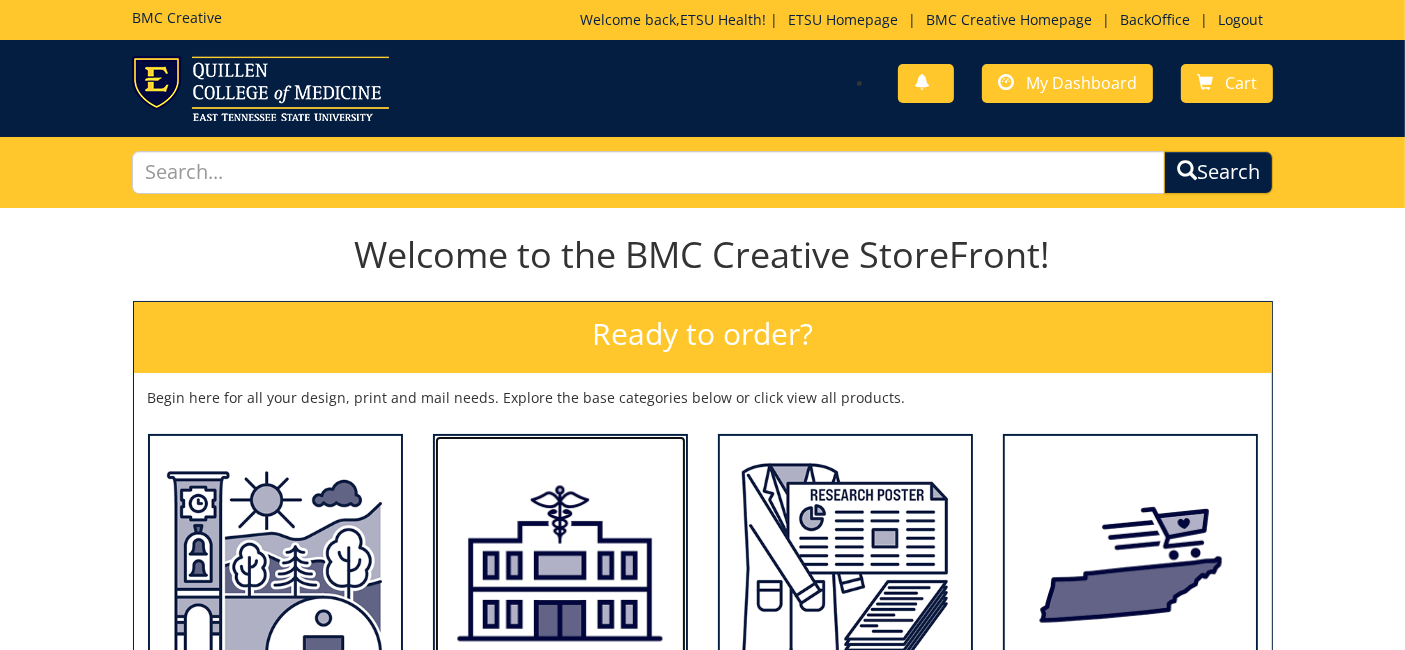 click at bounding box center [560, 562] 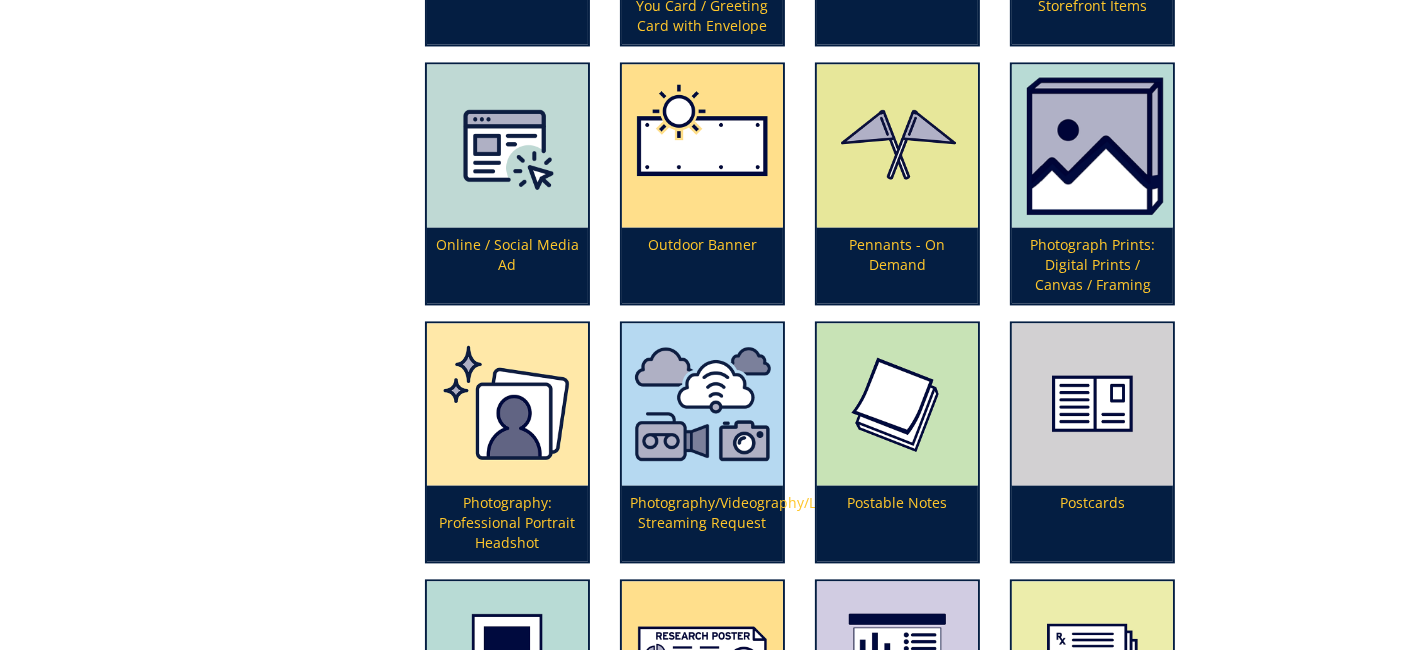scroll, scrollTop: 4080, scrollLeft: 0, axis: vertical 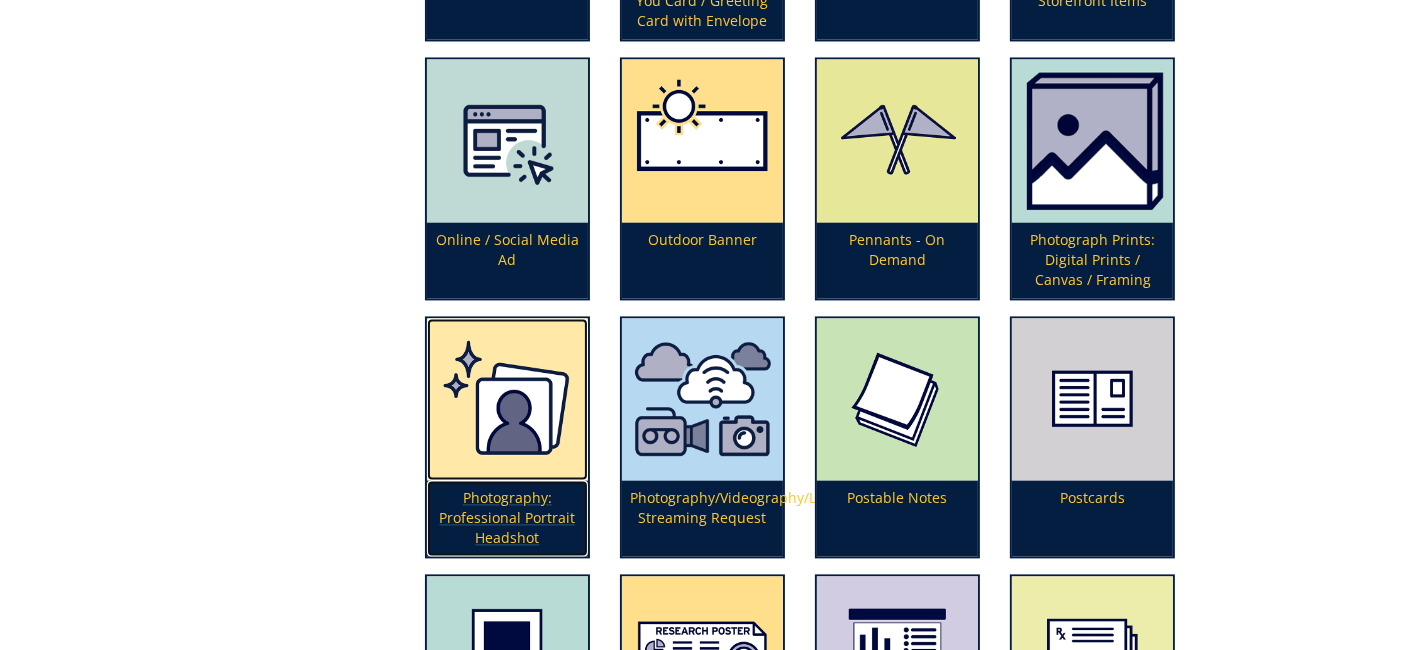 click at bounding box center (507, 399) 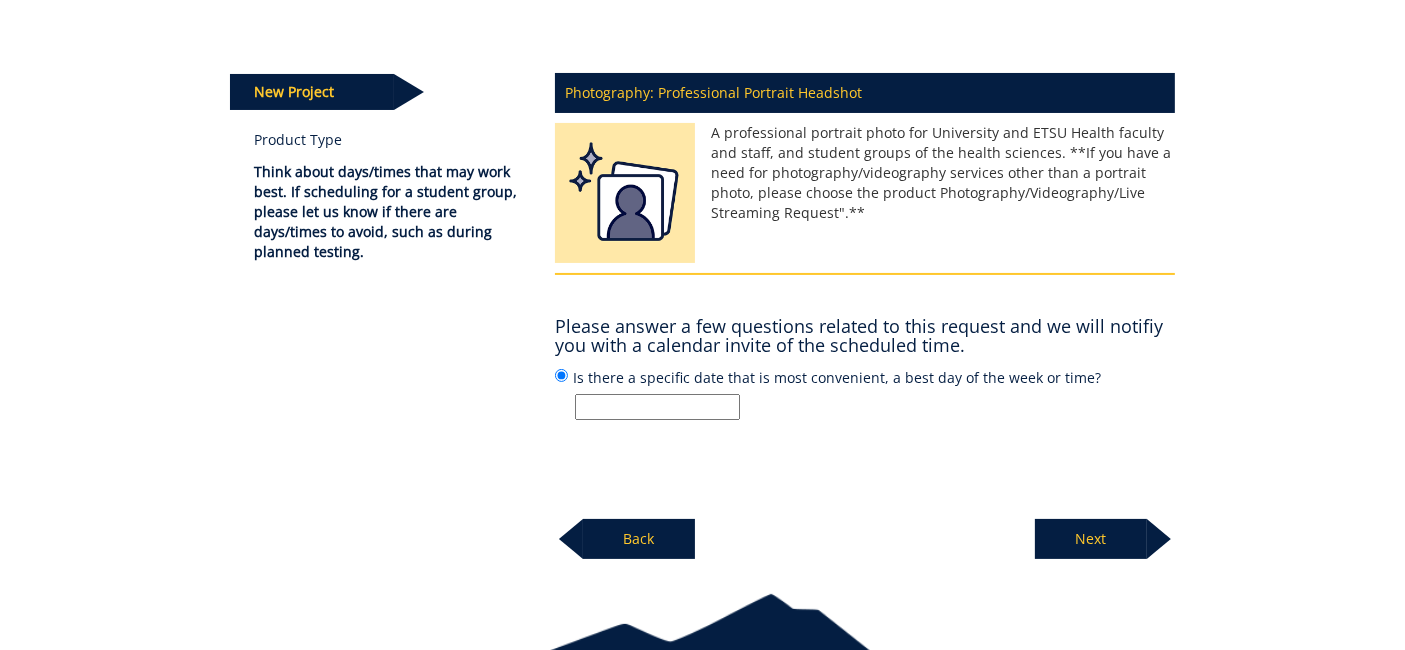 scroll, scrollTop: 222, scrollLeft: 0, axis: vertical 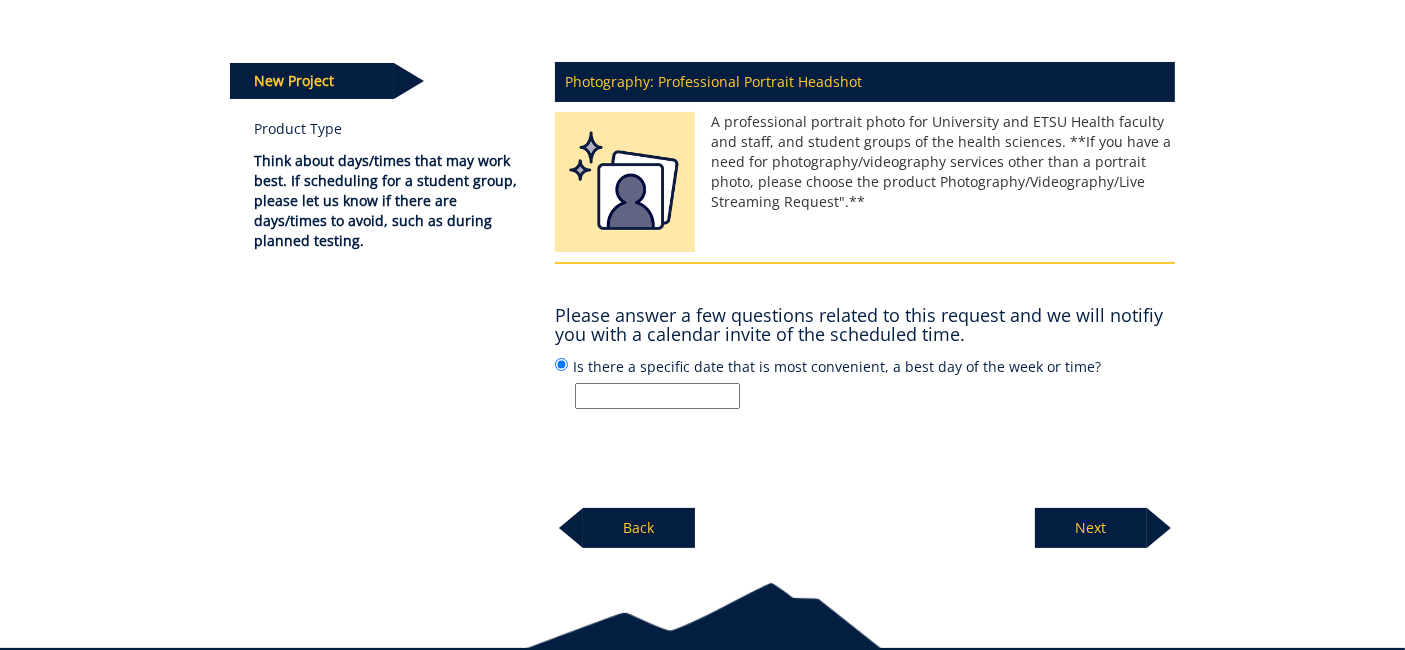click on "Is there a specific date that is most convenient, a best day of the week or time?" at bounding box center (657, 396) 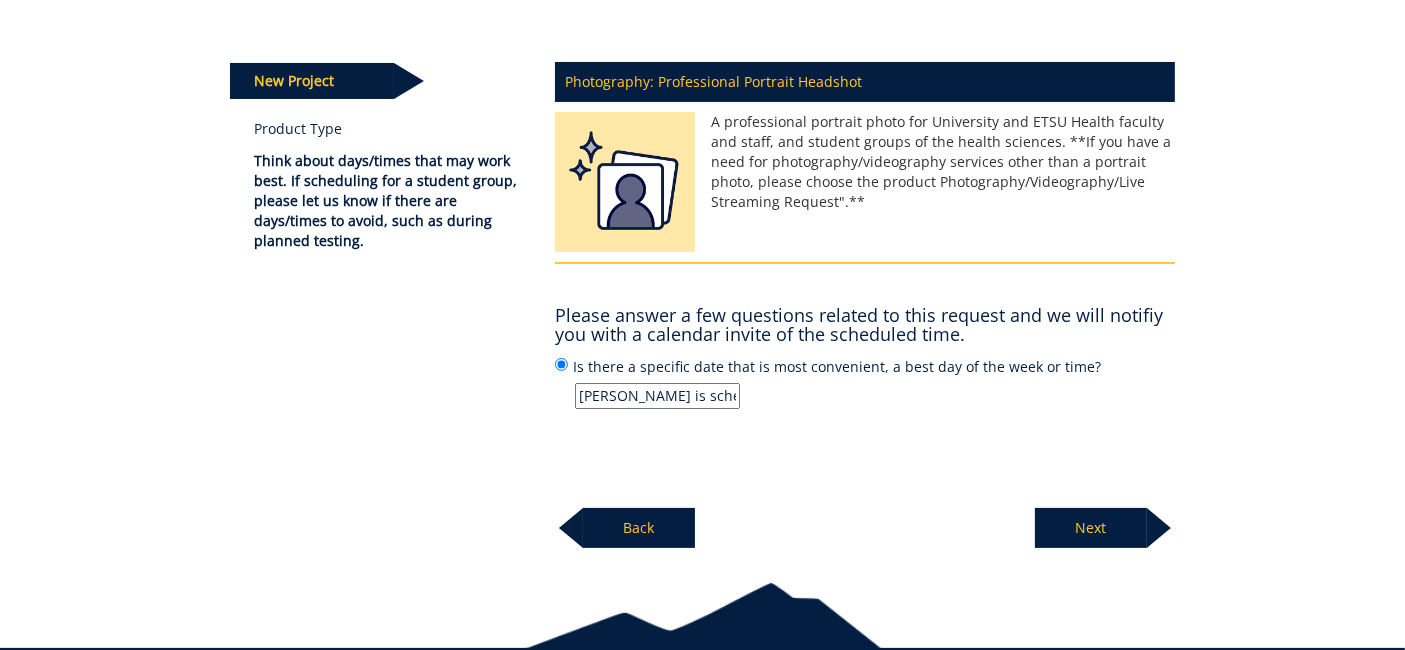 type on "[PERSON_NAME] is scheduling." 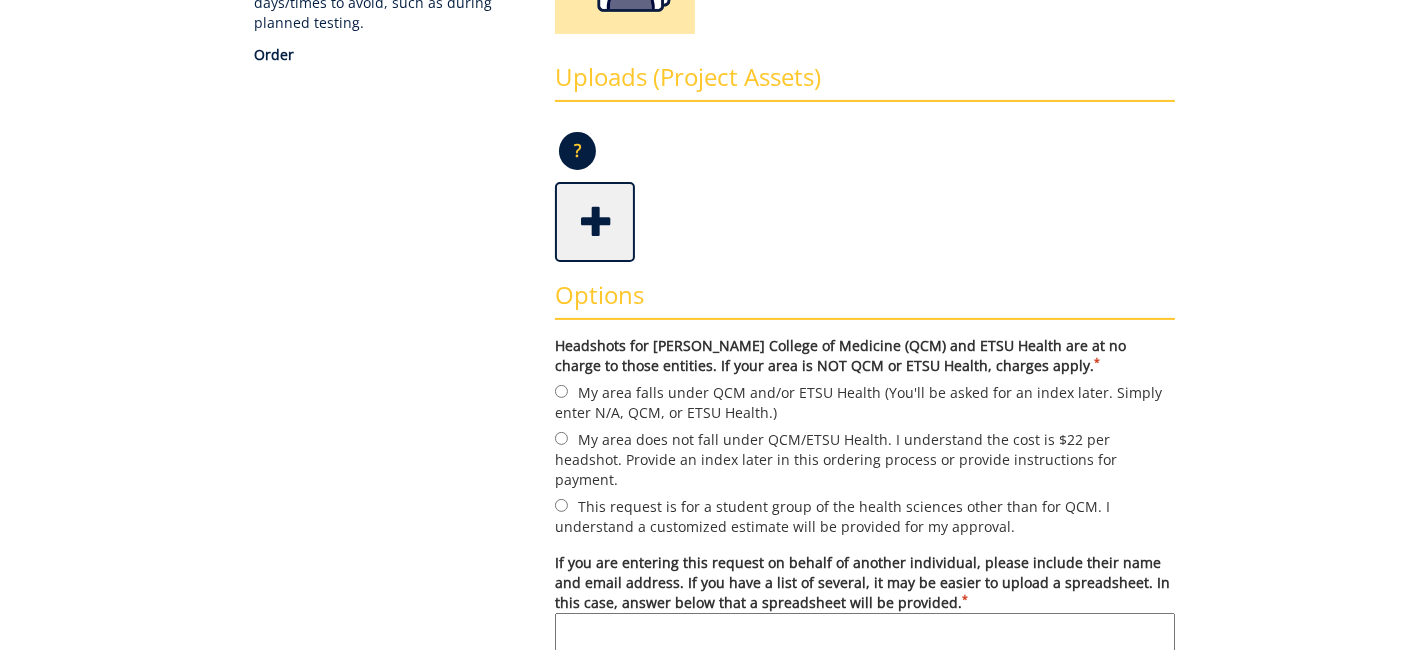 scroll, scrollTop: 444, scrollLeft: 0, axis: vertical 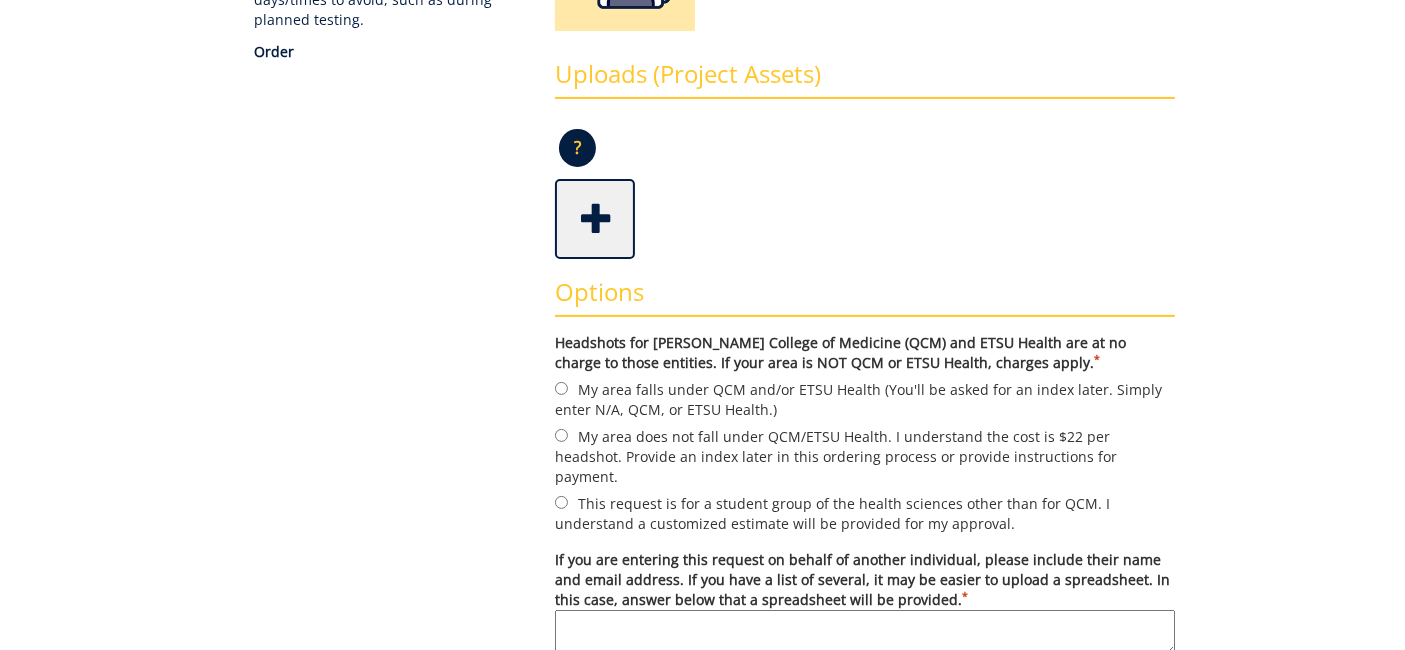 click on "My area falls under QCM and/or ETSU Health (You'll be asked for an index later. Simply enter N/A, QCM, or ETSU Health.)" at bounding box center (865, 399) 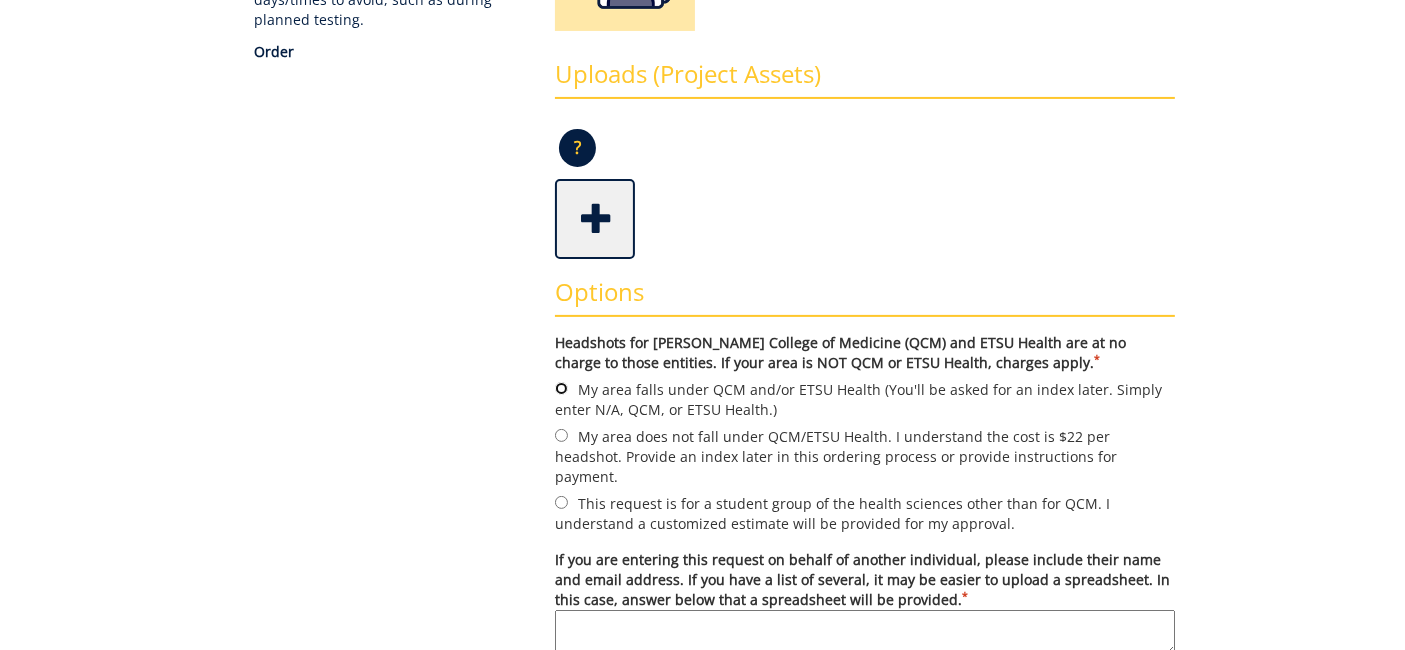 click on "My area falls under QCM and/or ETSU Health (You'll be asked for an index later. Simply enter N/A, QCM, or ETSU Health.)" at bounding box center (561, 388) 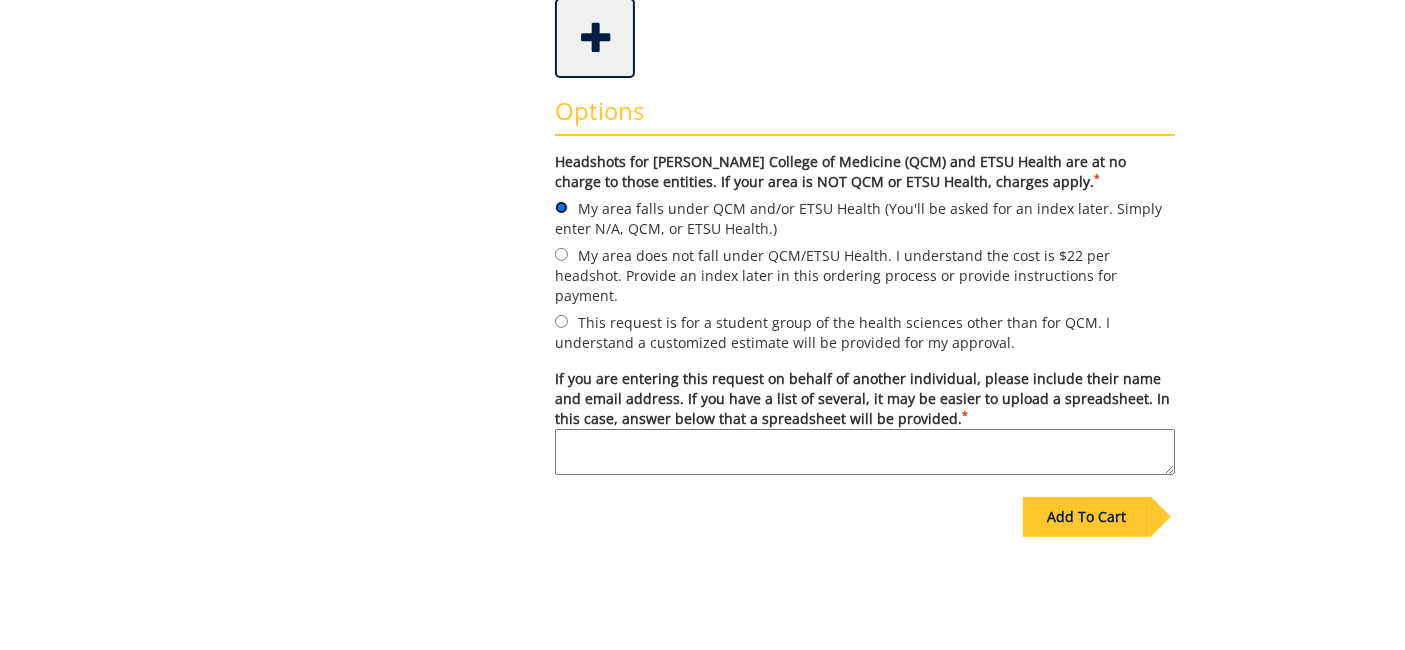 scroll, scrollTop: 666, scrollLeft: 0, axis: vertical 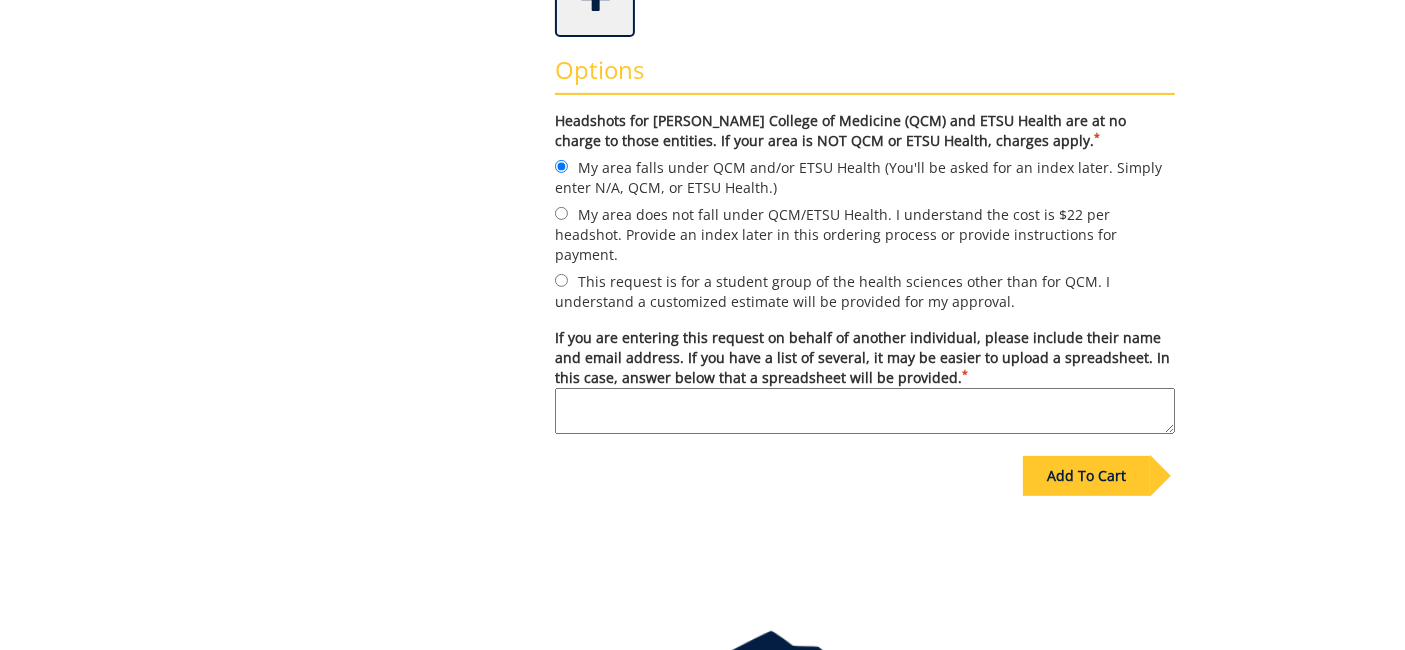 click on "If you are entering this request on behalf of another individual, please include their name and email address. If you have a list of several, it may be easier to upload a spreadsheet. In this case, answer below that a spreadsheet will be provided.                                                                 *" at bounding box center (865, 411) 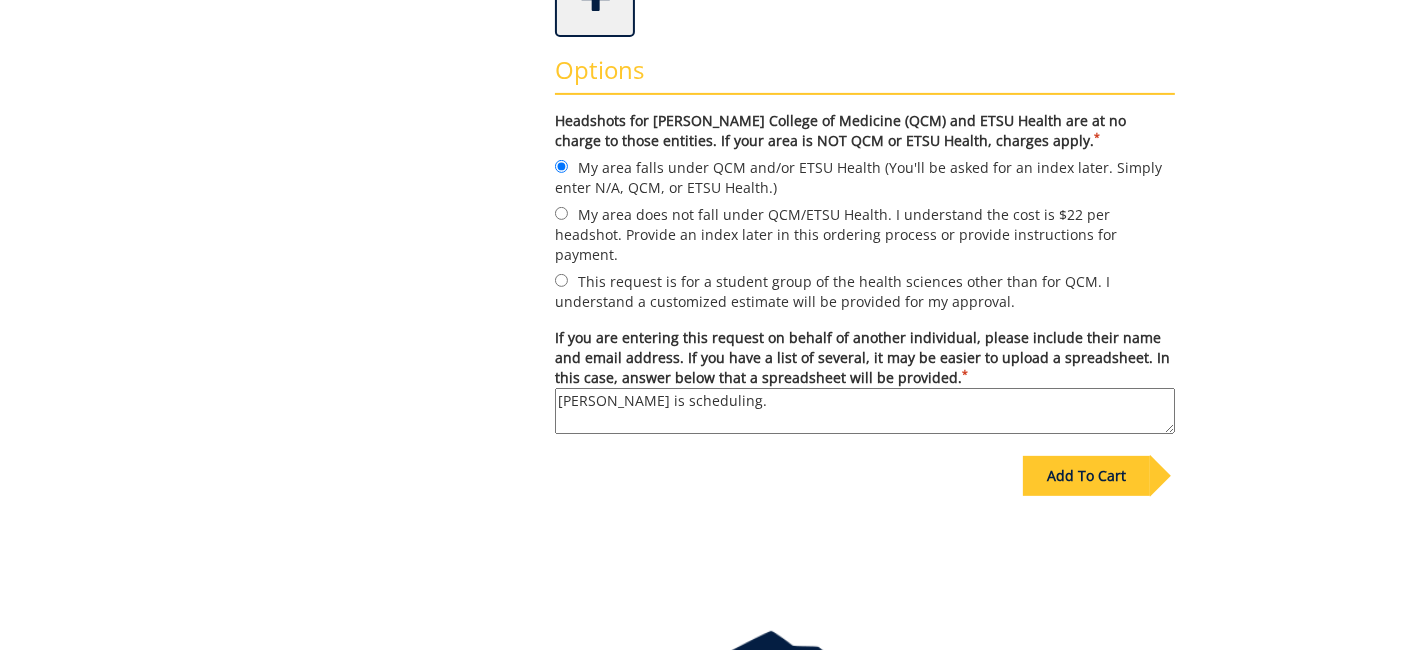 type on "Desiree is scheduling." 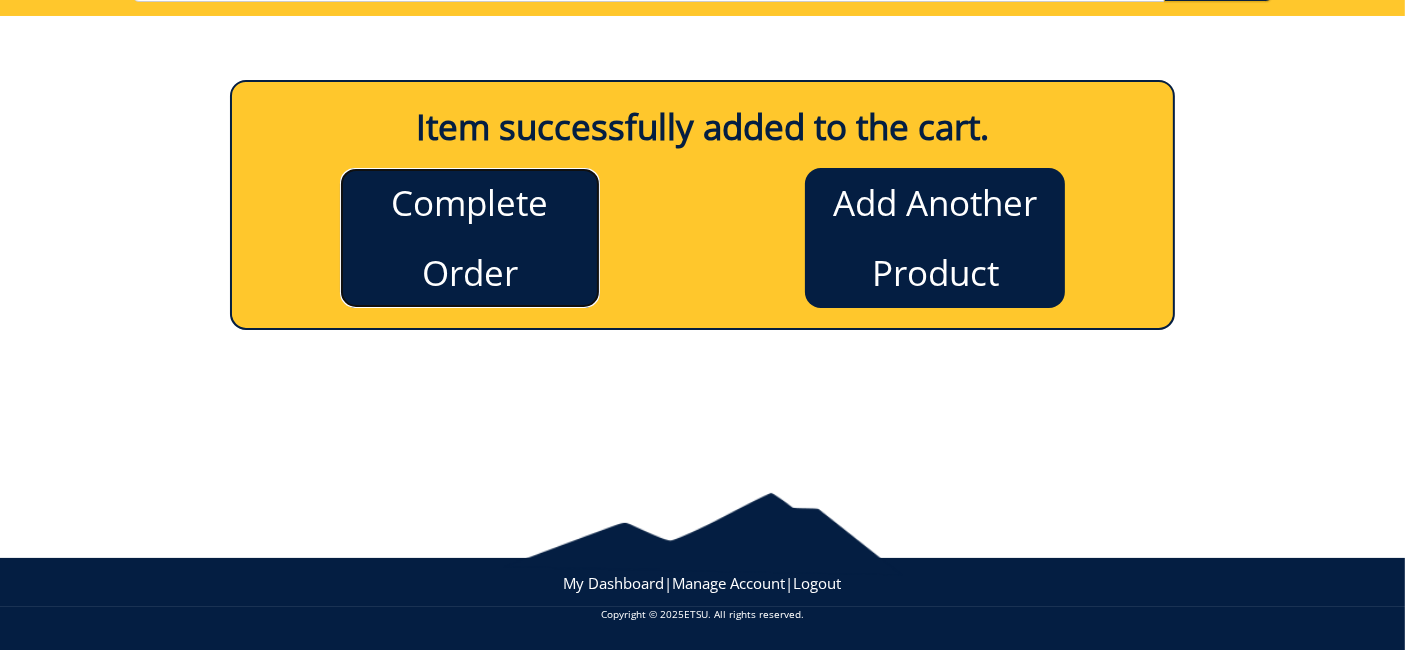 click on "Complete Order" at bounding box center [470, 238] 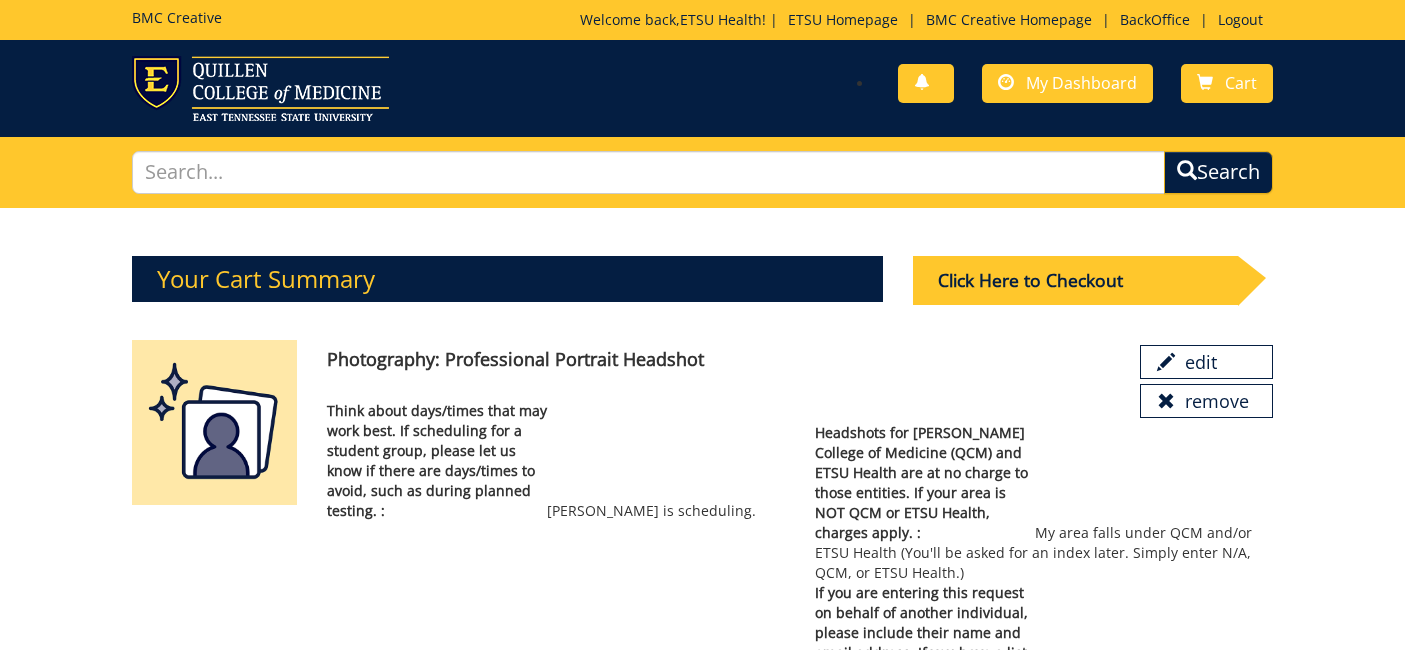 scroll, scrollTop: 0, scrollLeft: 0, axis: both 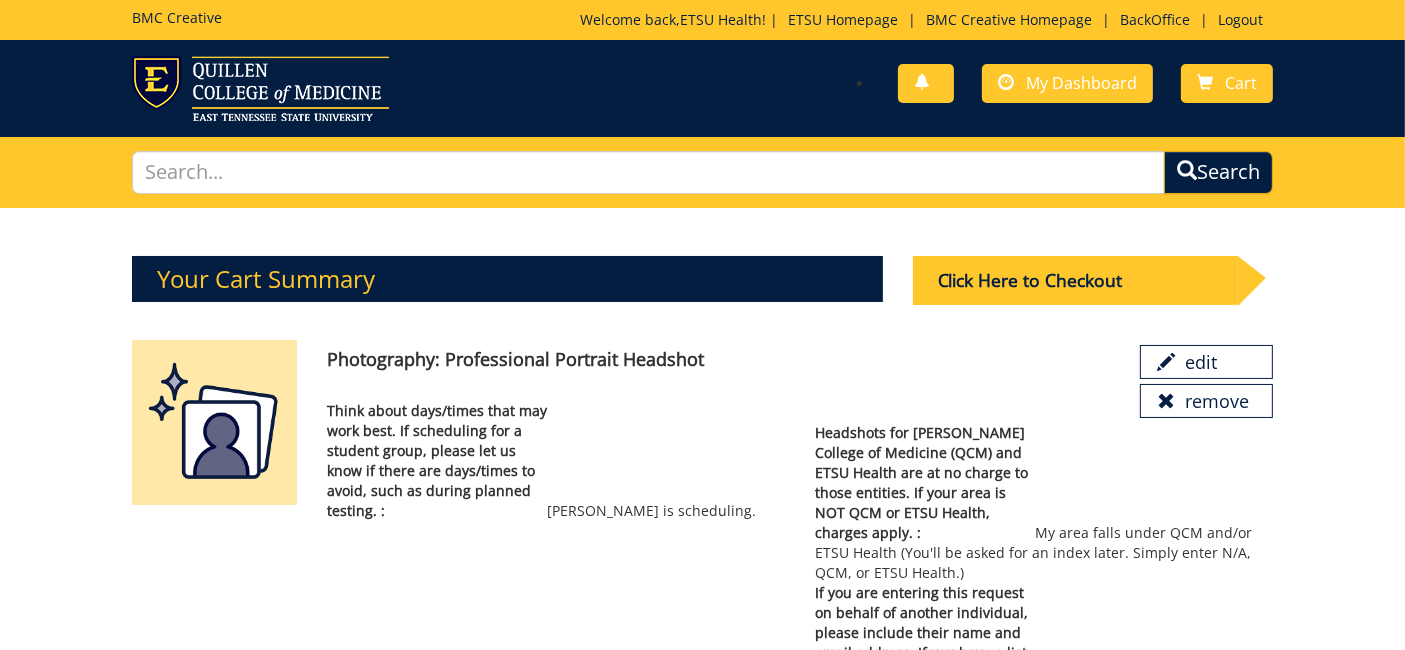 click on "Click Here to Checkout" at bounding box center (1093, 266) 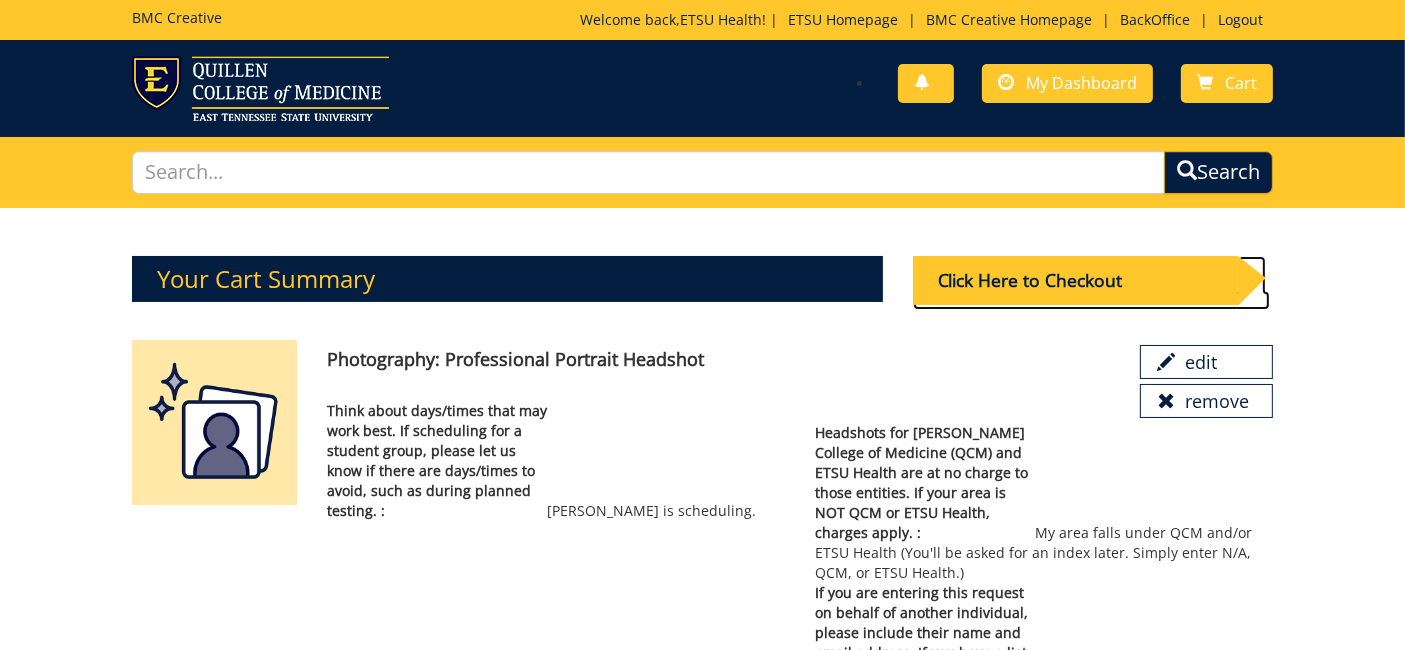 click on "Click Here to Checkout" at bounding box center (1075, 280) 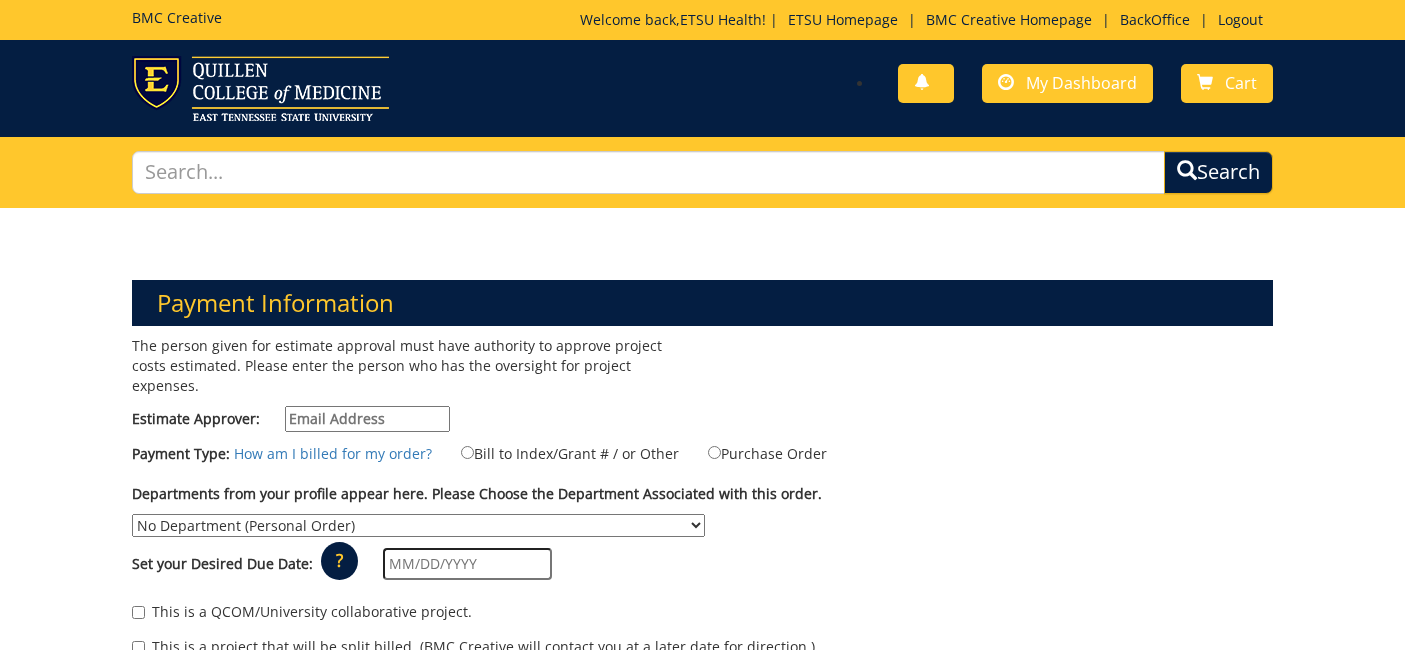scroll, scrollTop: 0, scrollLeft: 0, axis: both 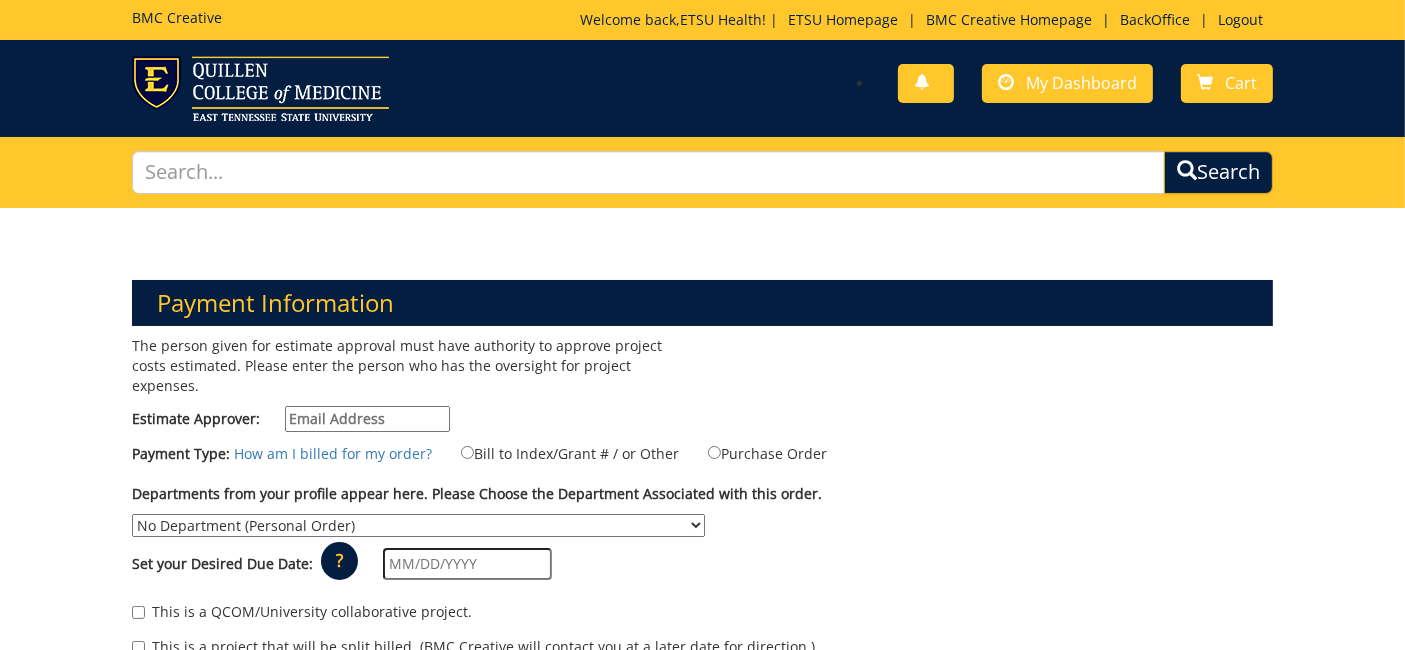 click on "Estimate Approver:" at bounding box center (367, 419) 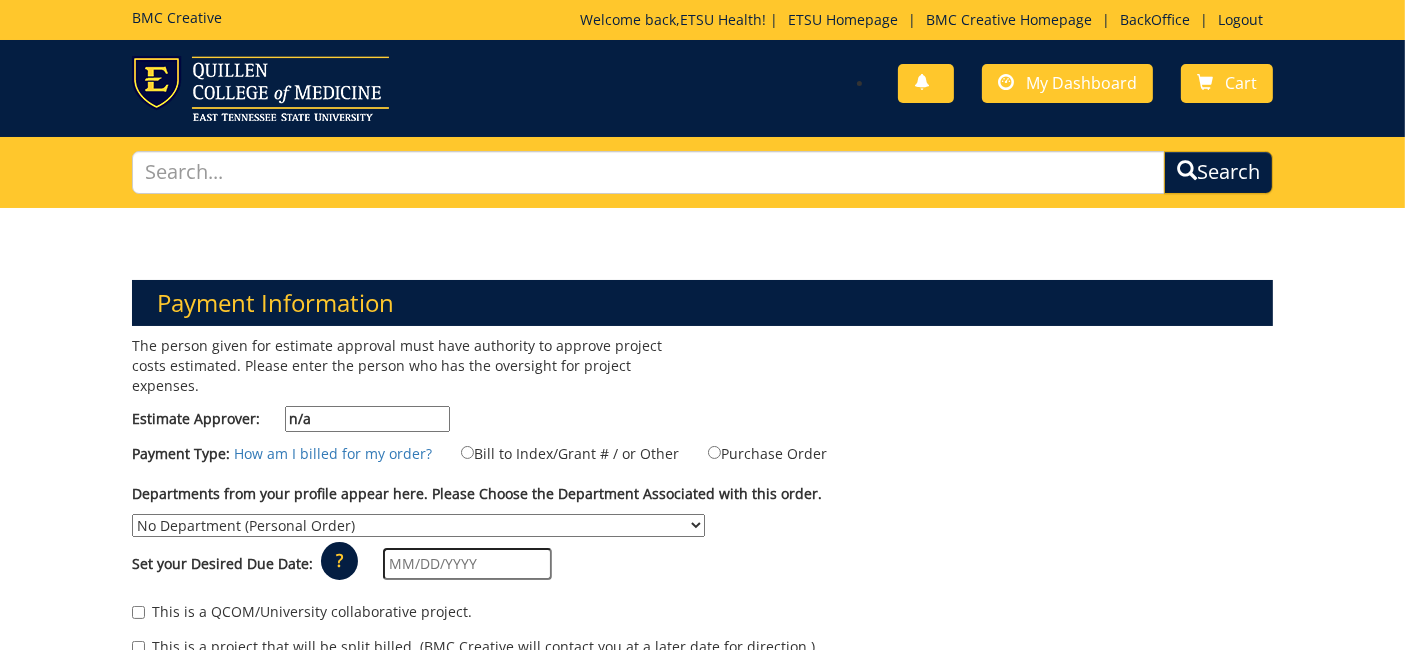type on "n/a" 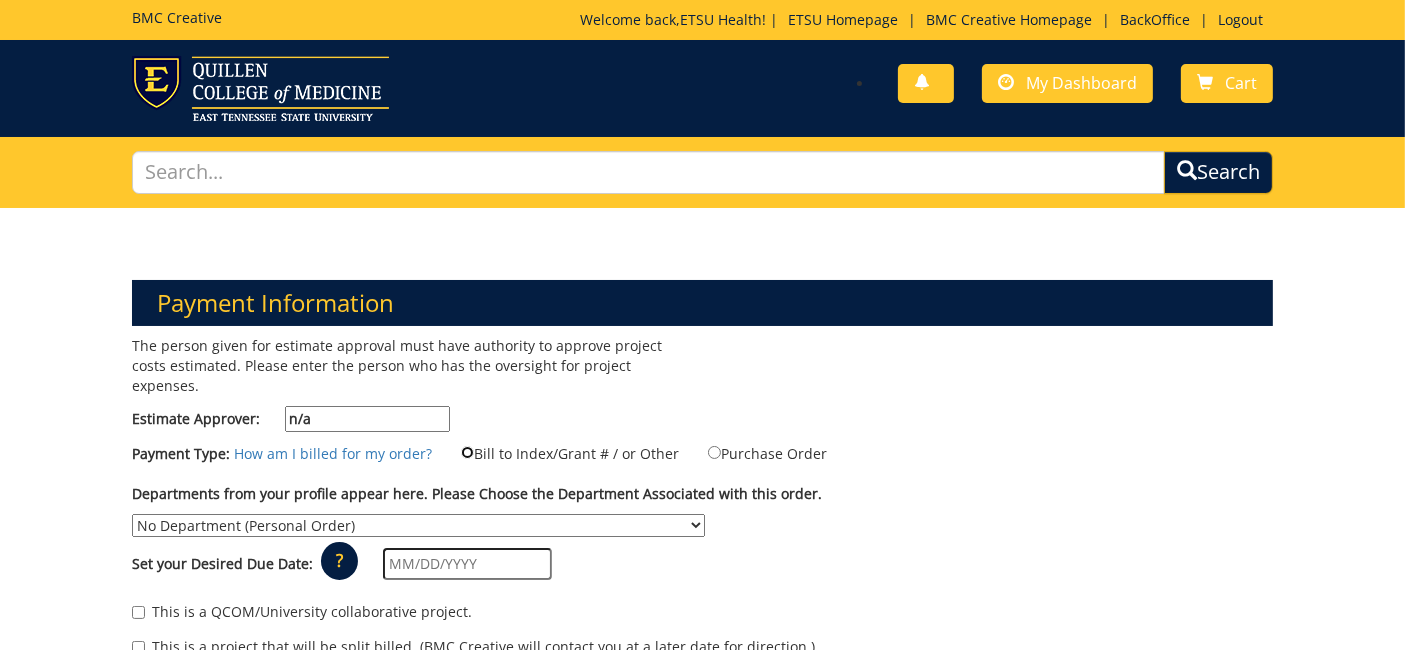 click on "Bill to Index/Grant # / or
Other" at bounding box center [467, 452] 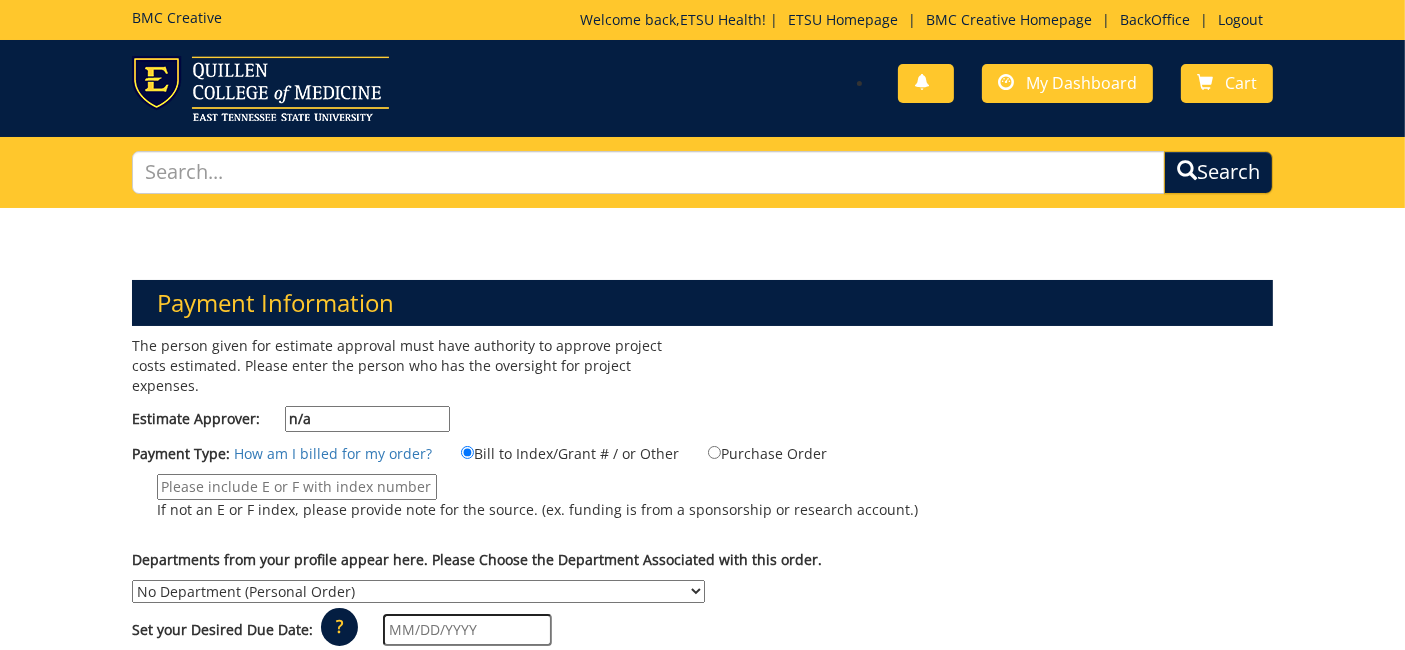 click on "If not an E or F index, please provide
note for the source. (ex. funding is from a sponsorship or research
account.)" at bounding box center [297, 487] 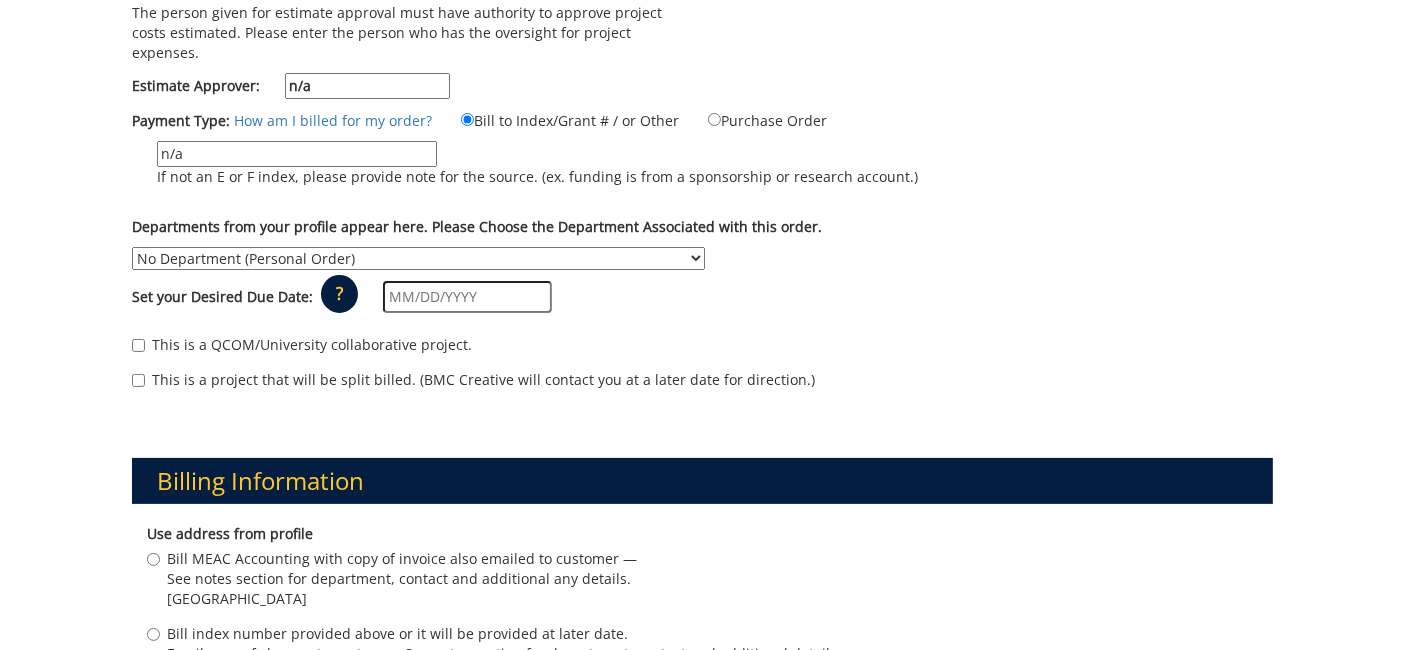 type on "n/a" 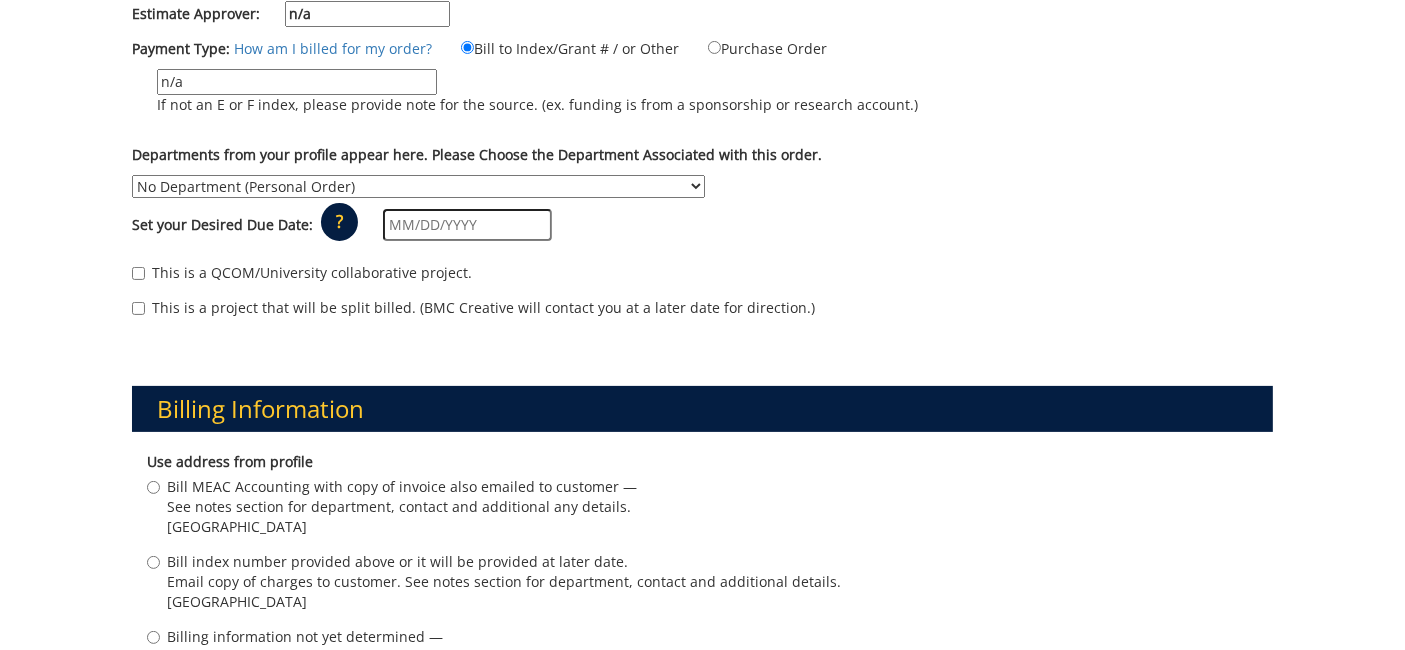 click on "The person given for estimate approval must have authority to approve project costs
estimated. Please enter the person who has the oversight for project
expenses.
Estimate Approver:
n/a
Payment Type:
How am
I
billed for my
order?
?" at bounding box center [702, 134] 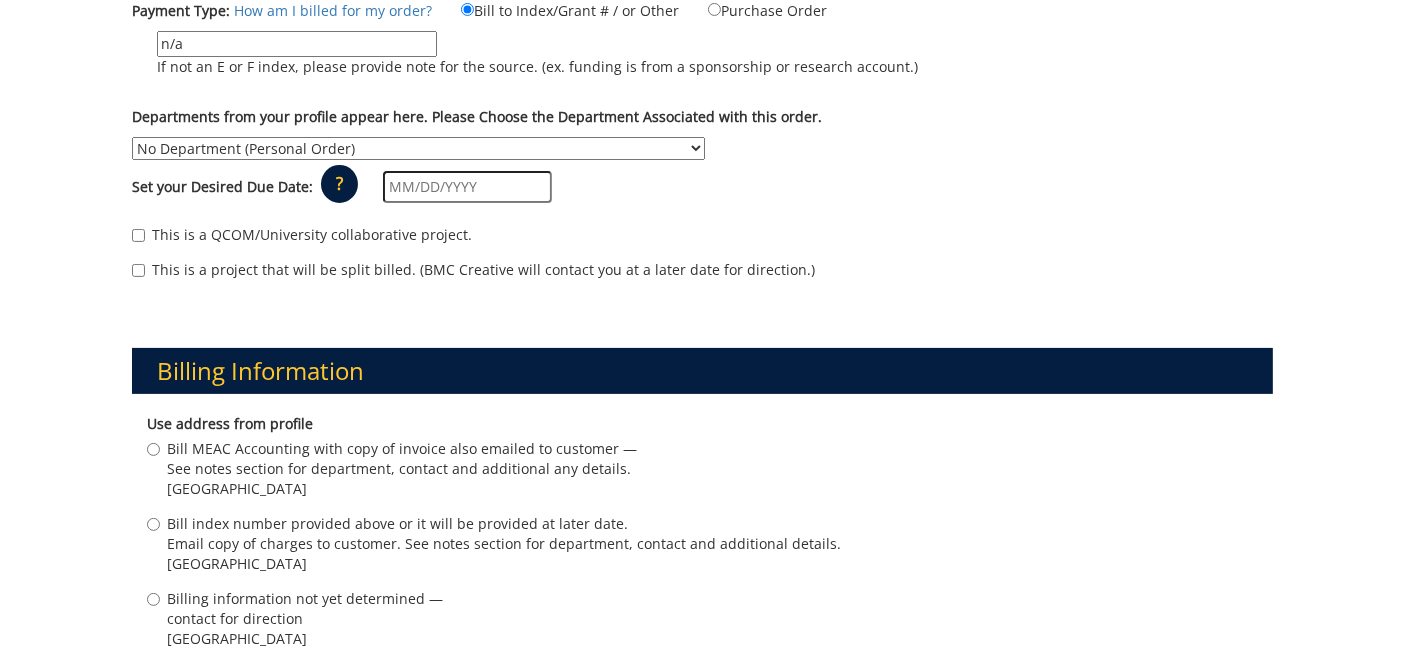 scroll, scrollTop: 444, scrollLeft: 0, axis: vertical 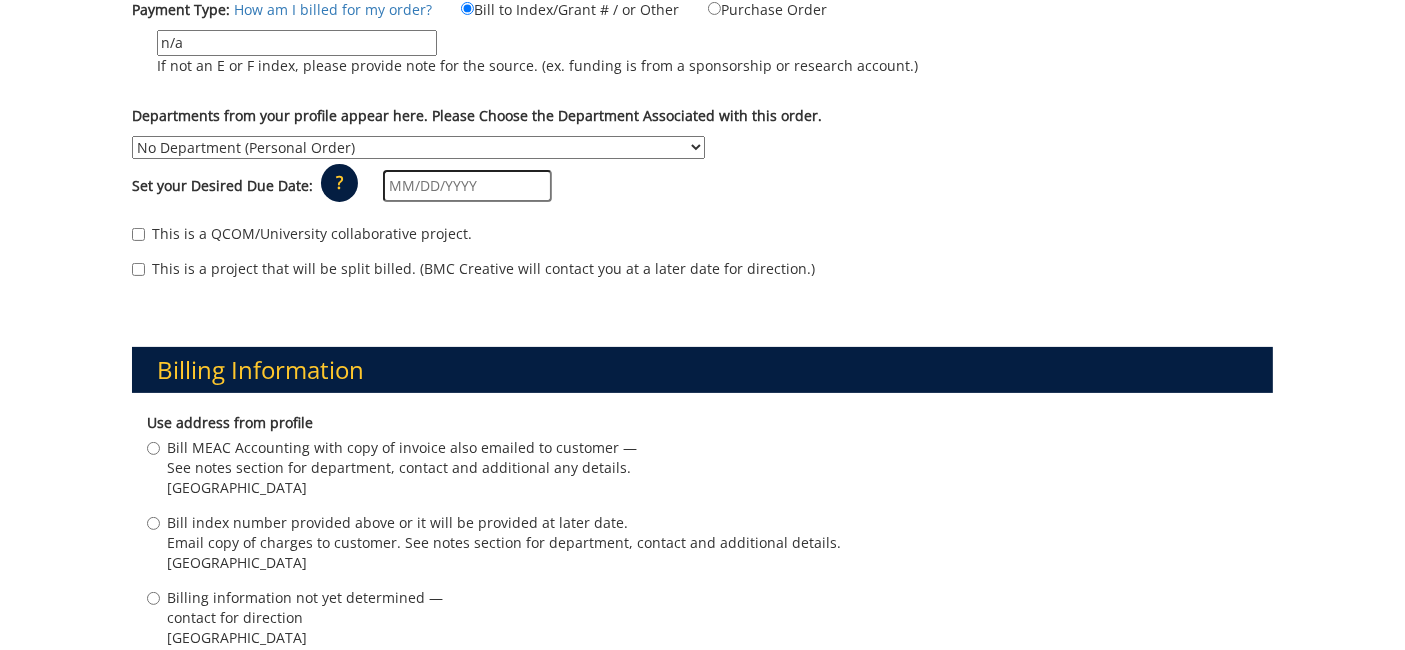 click on "No Department (Personal Order)
Academic Affairs COM
Anatomy and Cell Biology
Biochemistry and Molecular Biology
Biomedical Graduate Program
Biomedical Sciences
Continuing Education for Health Professionals
Dean's Office - College of Medicine (QCM) Pathology" at bounding box center (418, 147) 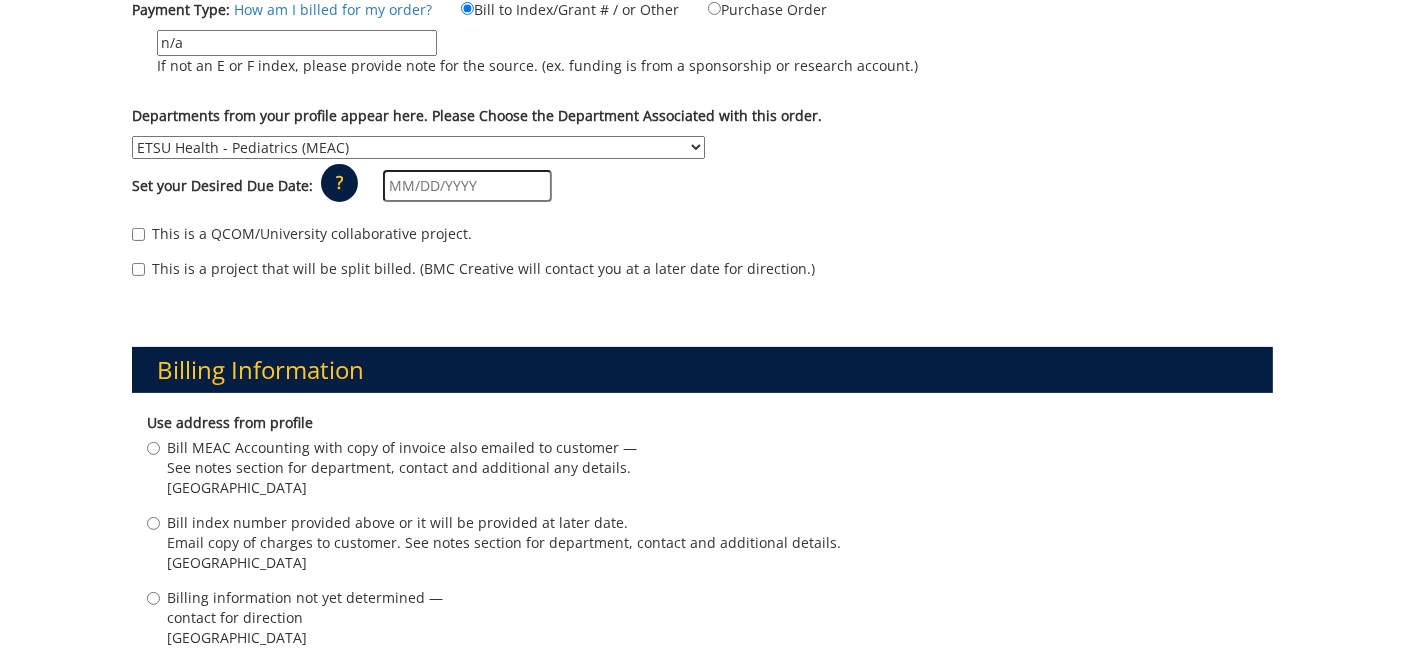 click on "No Department (Personal Order)
Academic Affairs COM
Anatomy and Cell Biology
Biochemistry and Molecular Biology
Biomedical Graduate Program
Biomedical Sciences
Continuing Education for Health Professionals
Dean's Office - College of Medicine (QCM) Pathology" at bounding box center [418, 147] 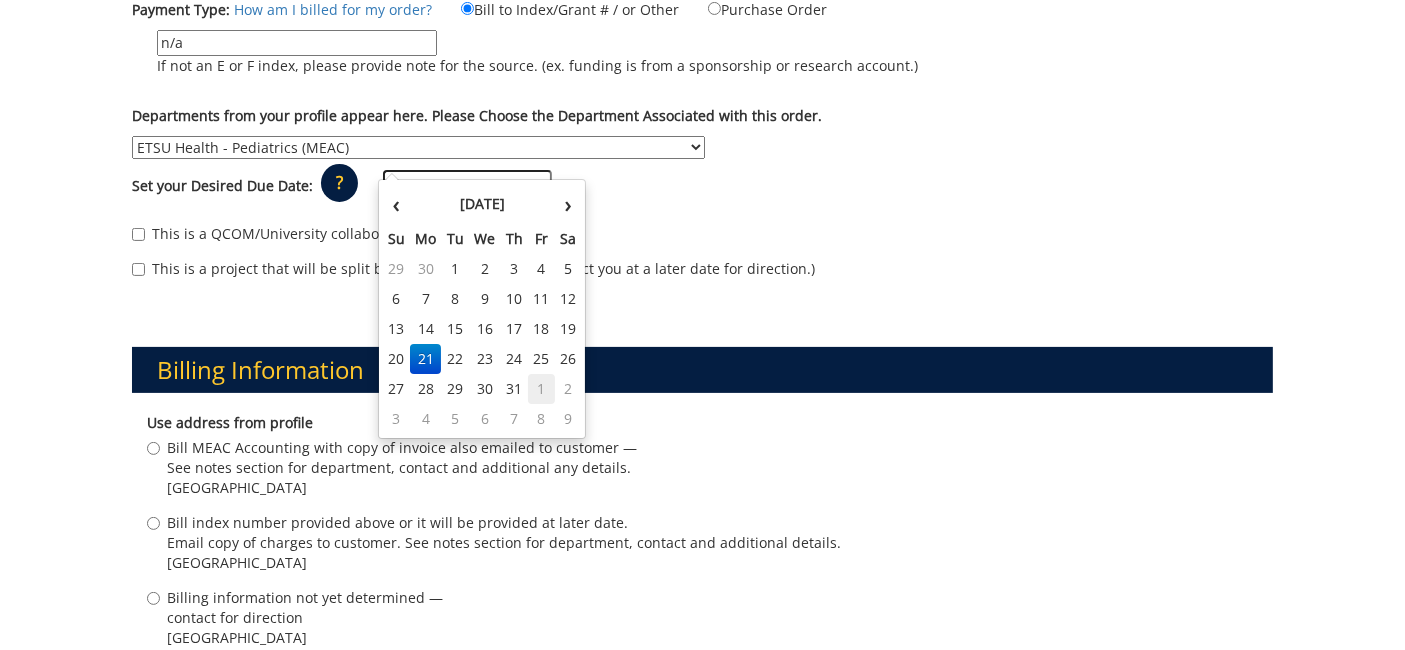 click on "1" at bounding box center [541, 389] 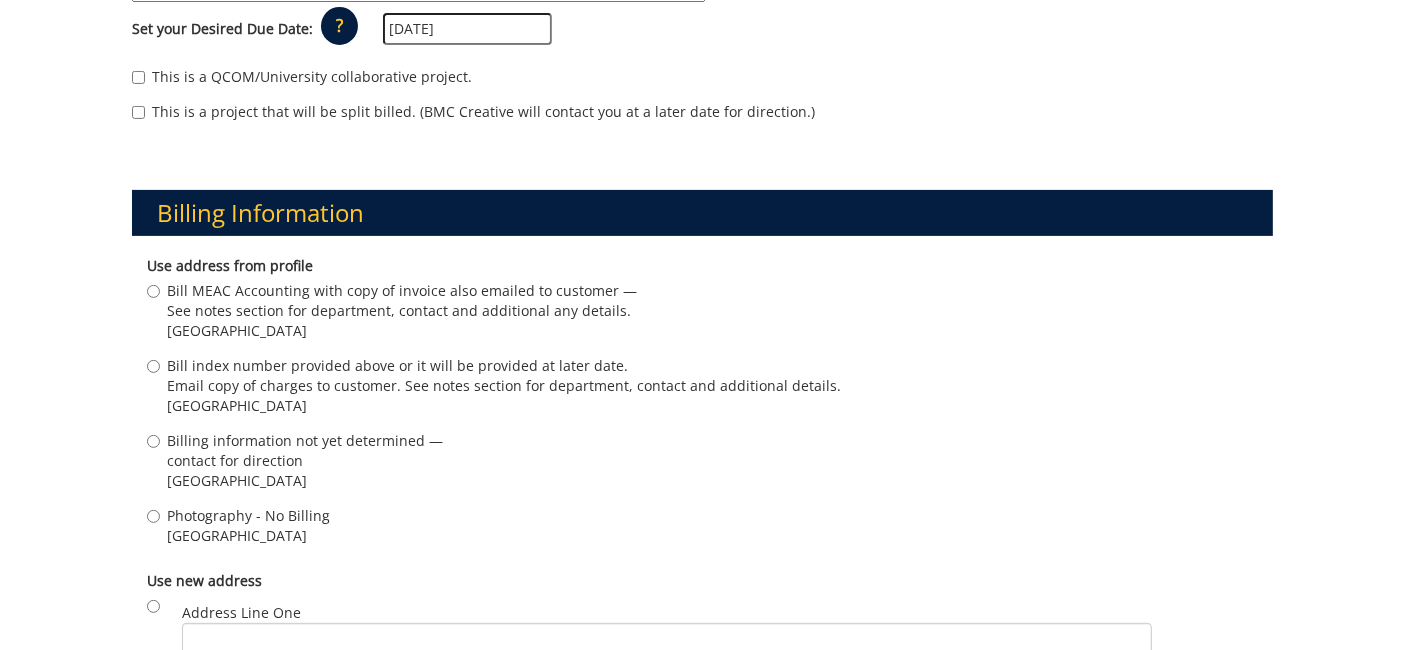 scroll, scrollTop: 666, scrollLeft: 0, axis: vertical 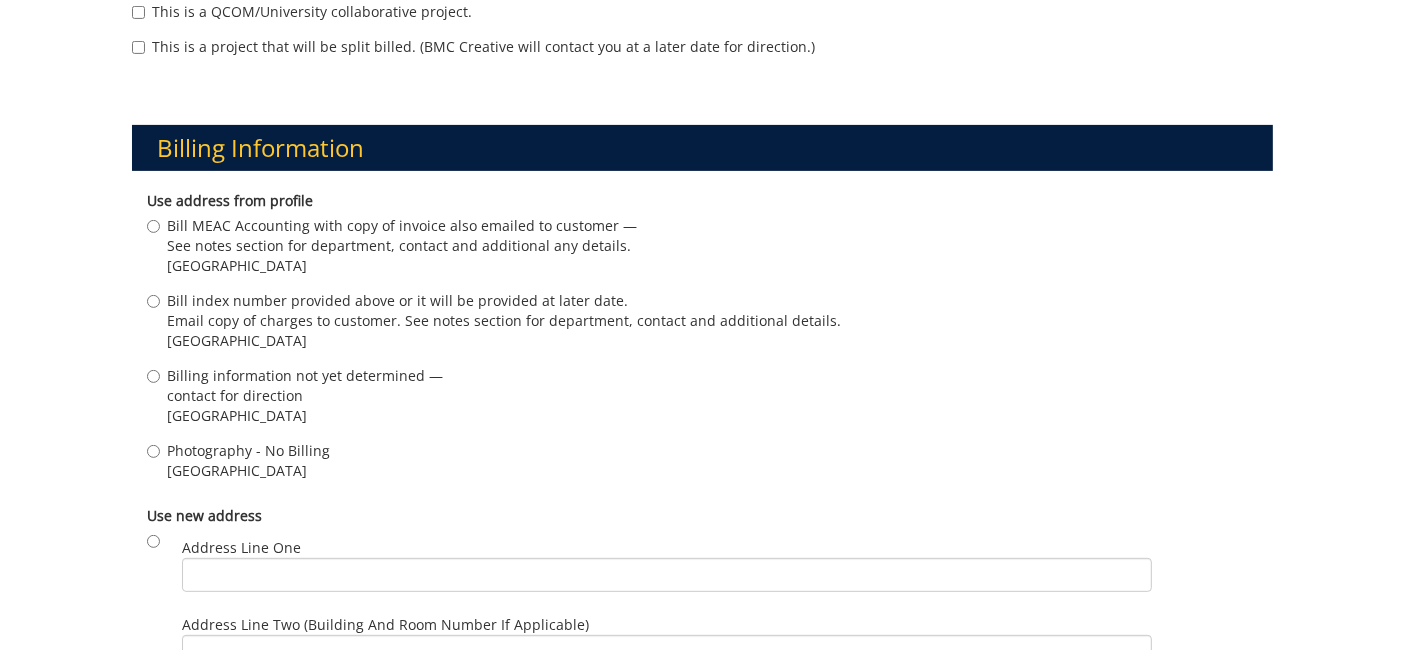 click on "Photography - No Billing" at bounding box center (248, 451) 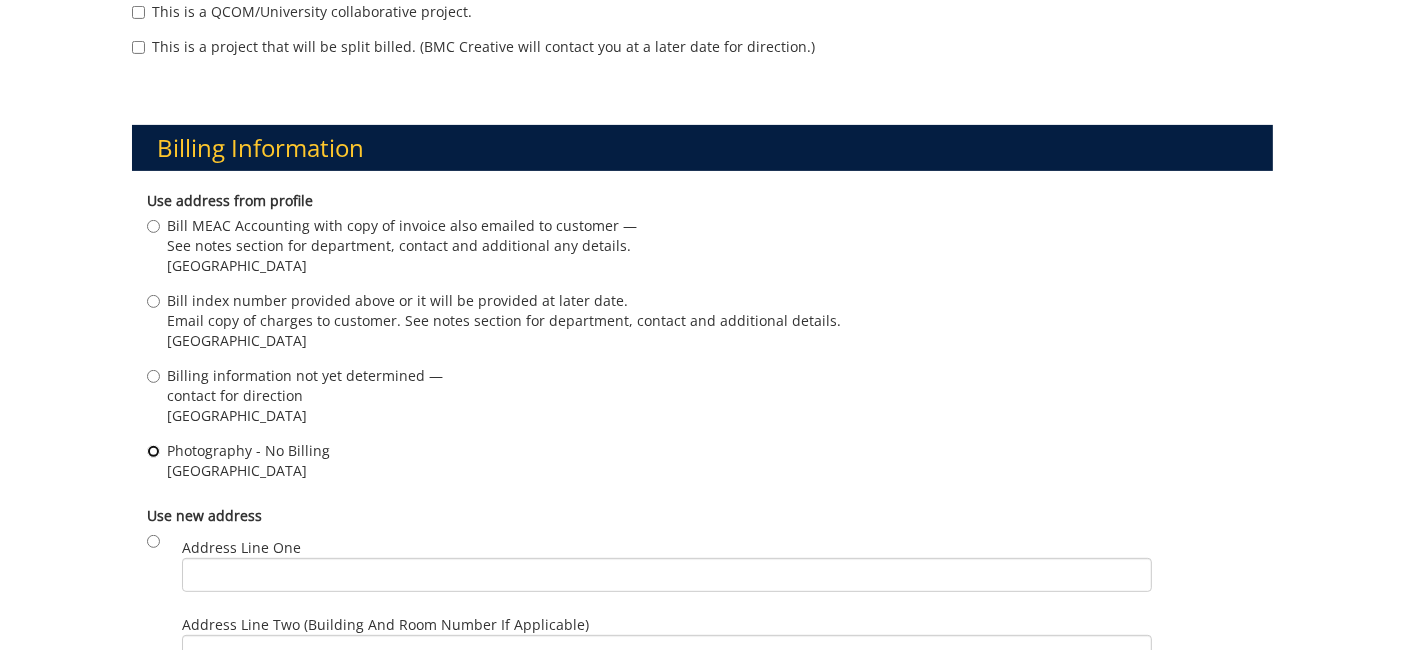 click on "Photography - No Billing
Johnson City
, TN 37614" at bounding box center [153, 451] 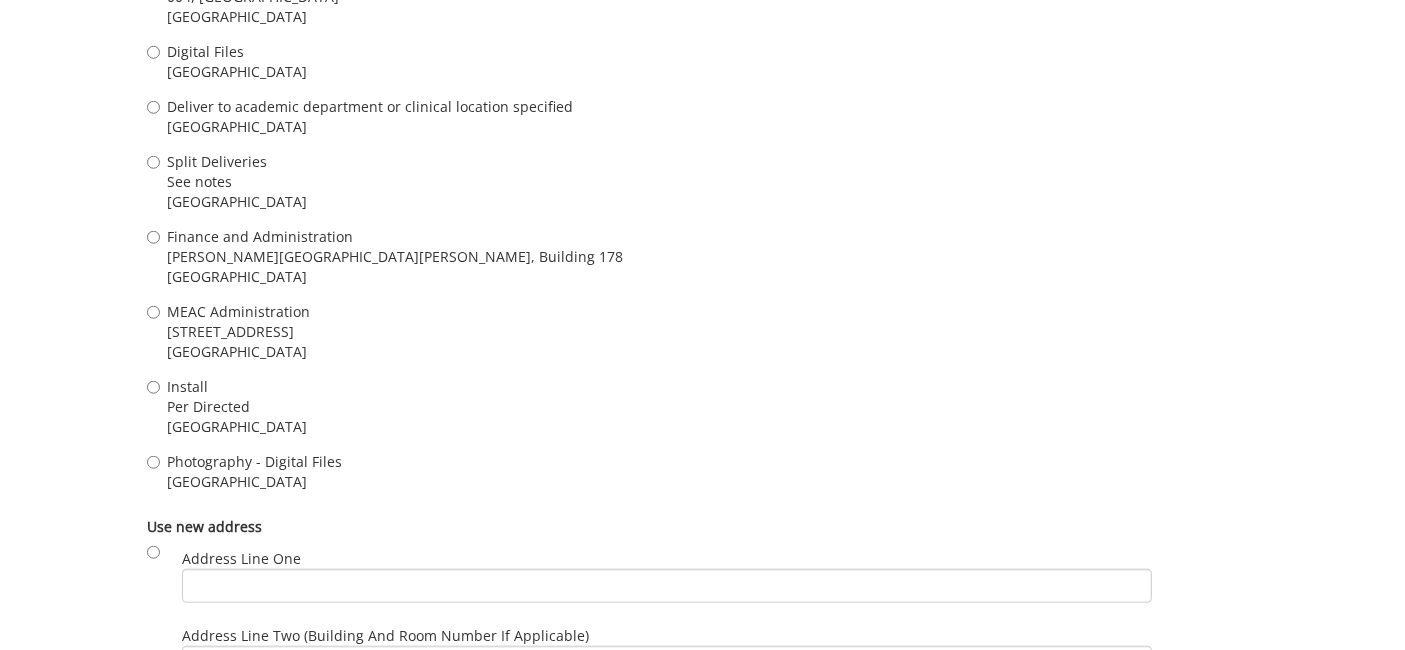 scroll, scrollTop: 1777, scrollLeft: 0, axis: vertical 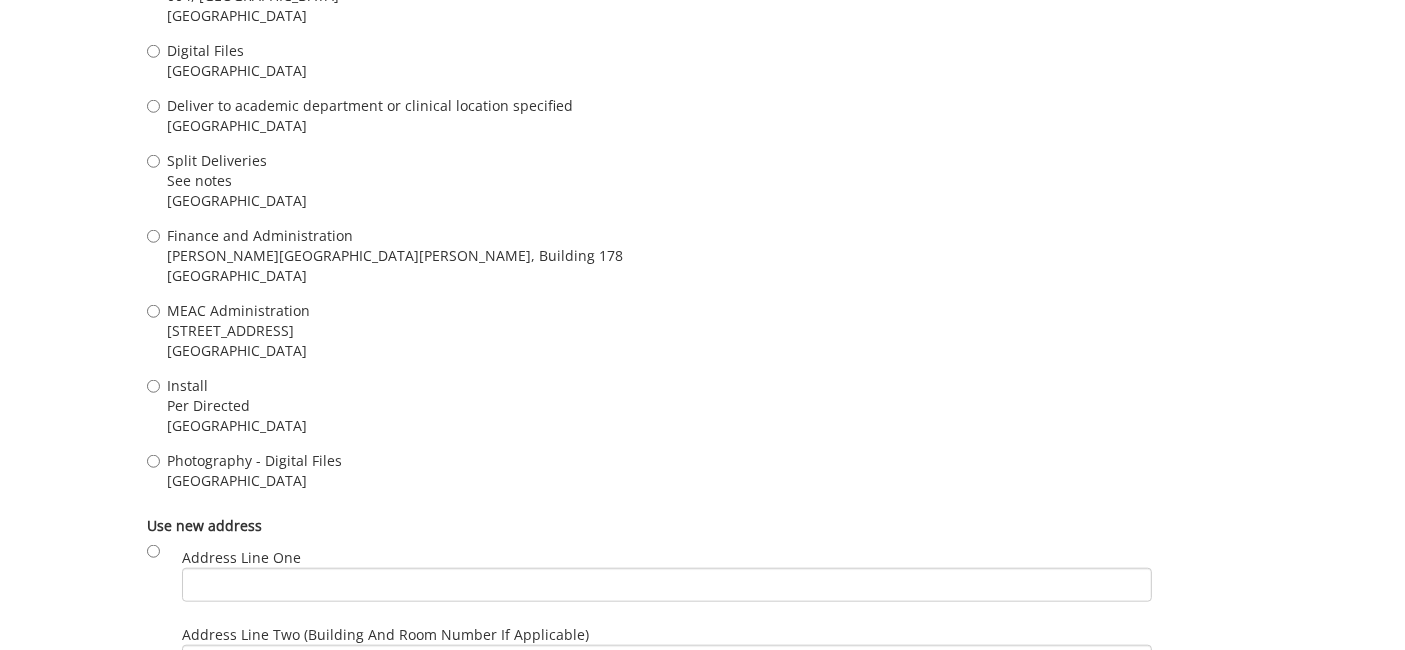 click on "Photography - Digital Files" at bounding box center [254, 461] 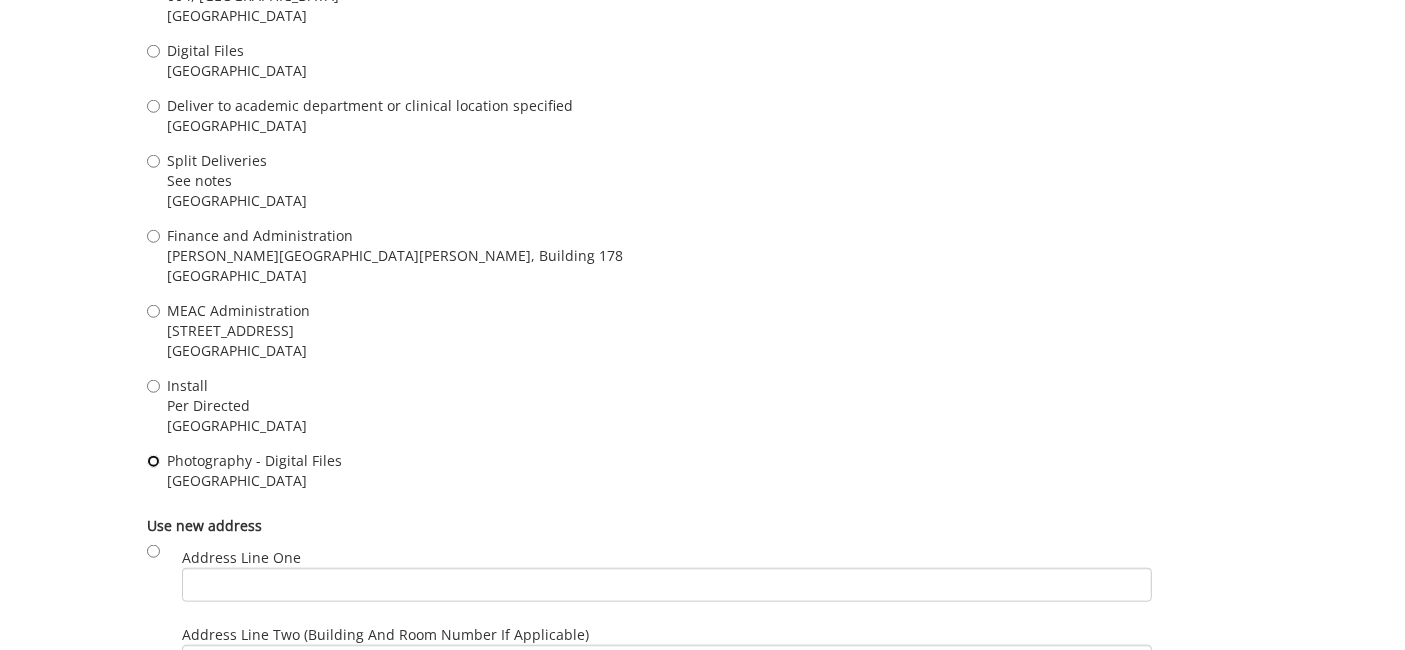 click on "Photography - Digital Files
Johnson City
, TN 37614" at bounding box center (153, 461) 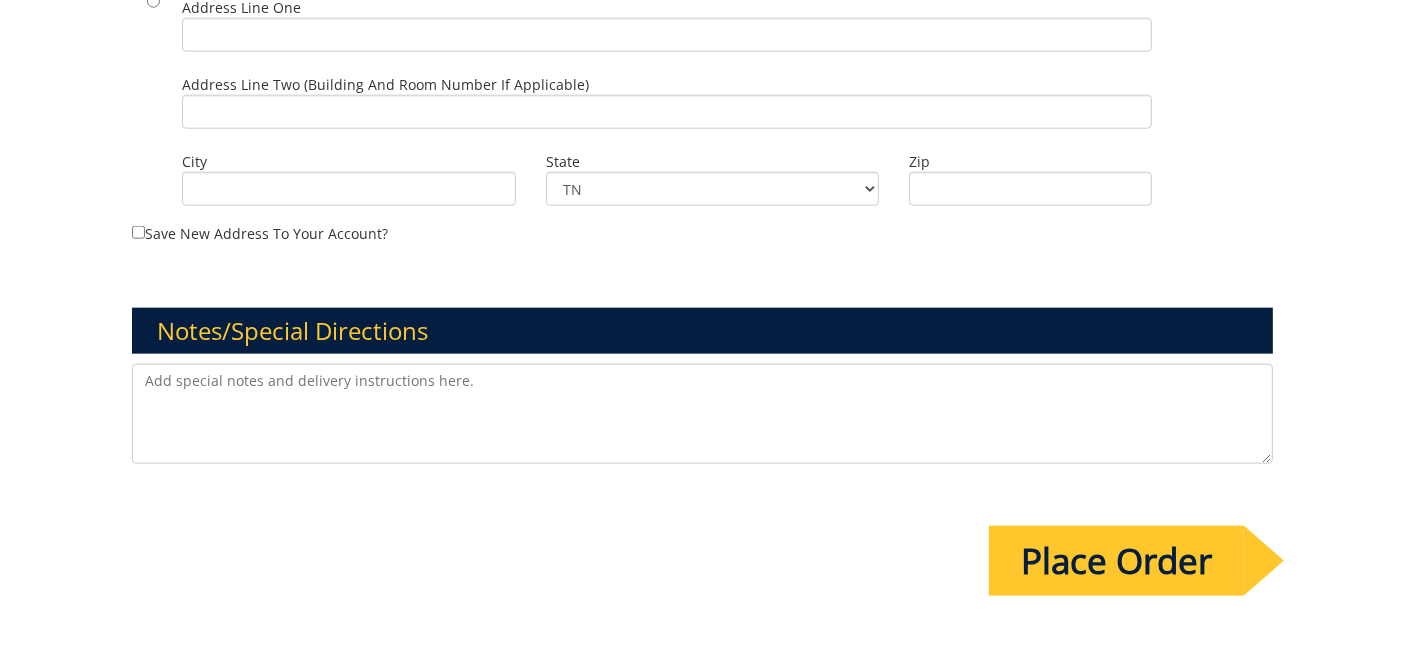 scroll, scrollTop: 2333, scrollLeft: 0, axis: vertical 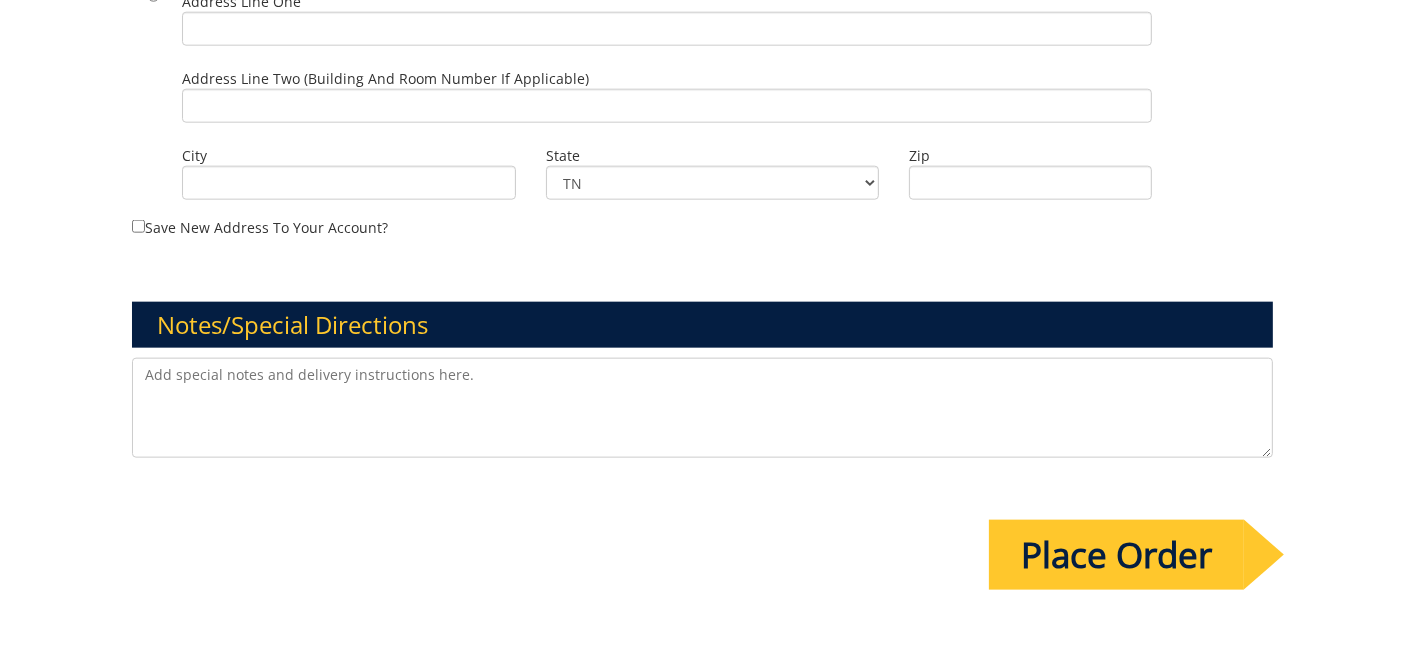 click at bounding box center [702, 408] 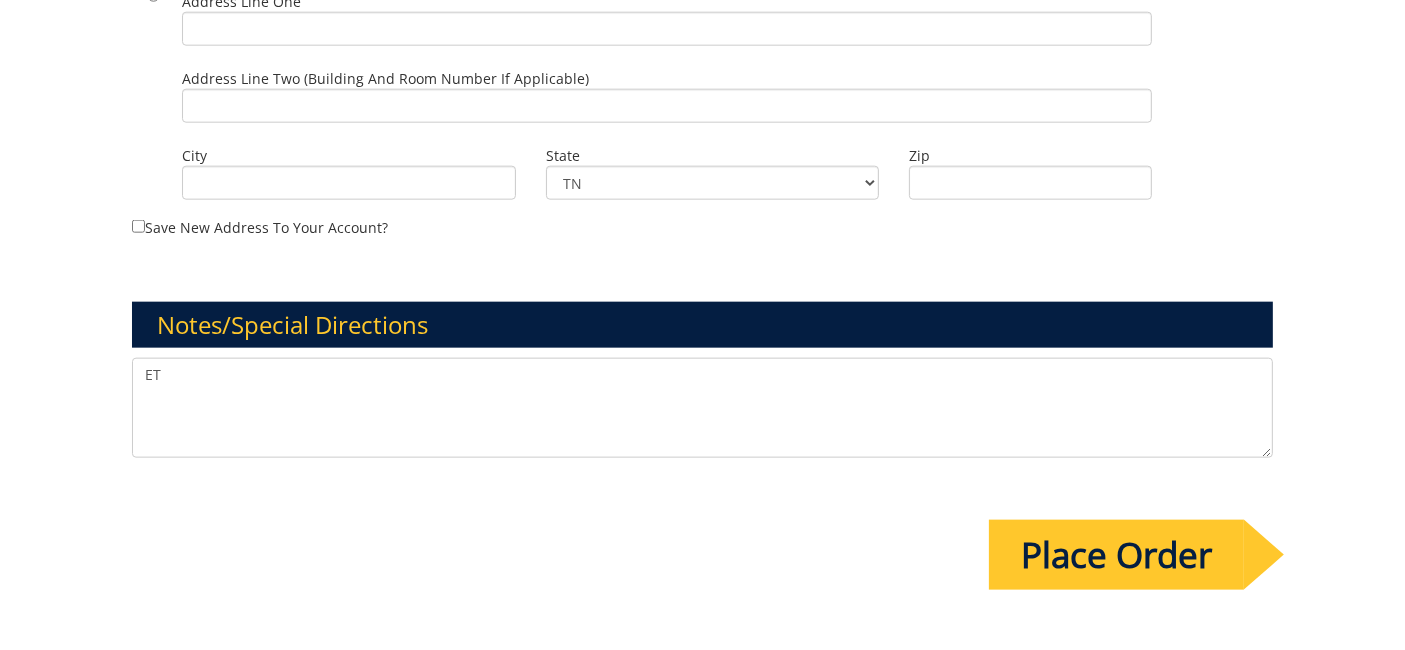 type on "E" 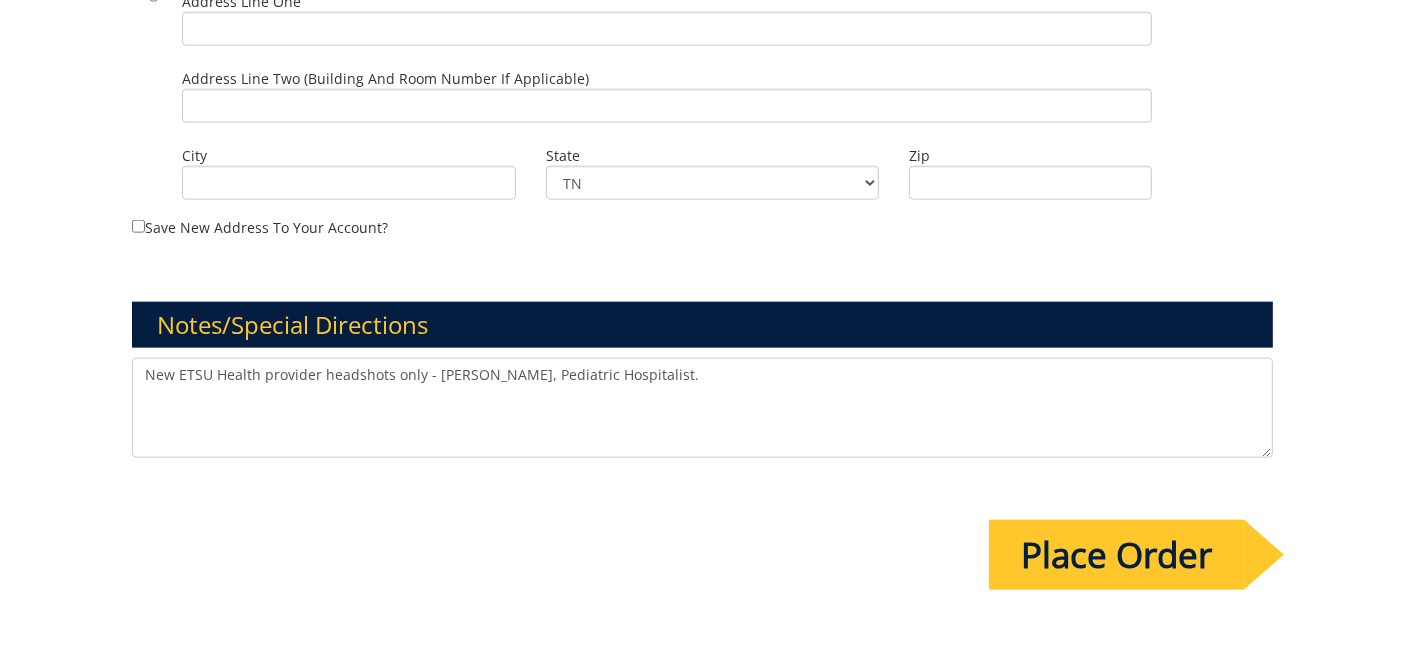 type on "New ETSU Health provider headshots only - Elisa Pirozzi, Pediatric Hospitalist." 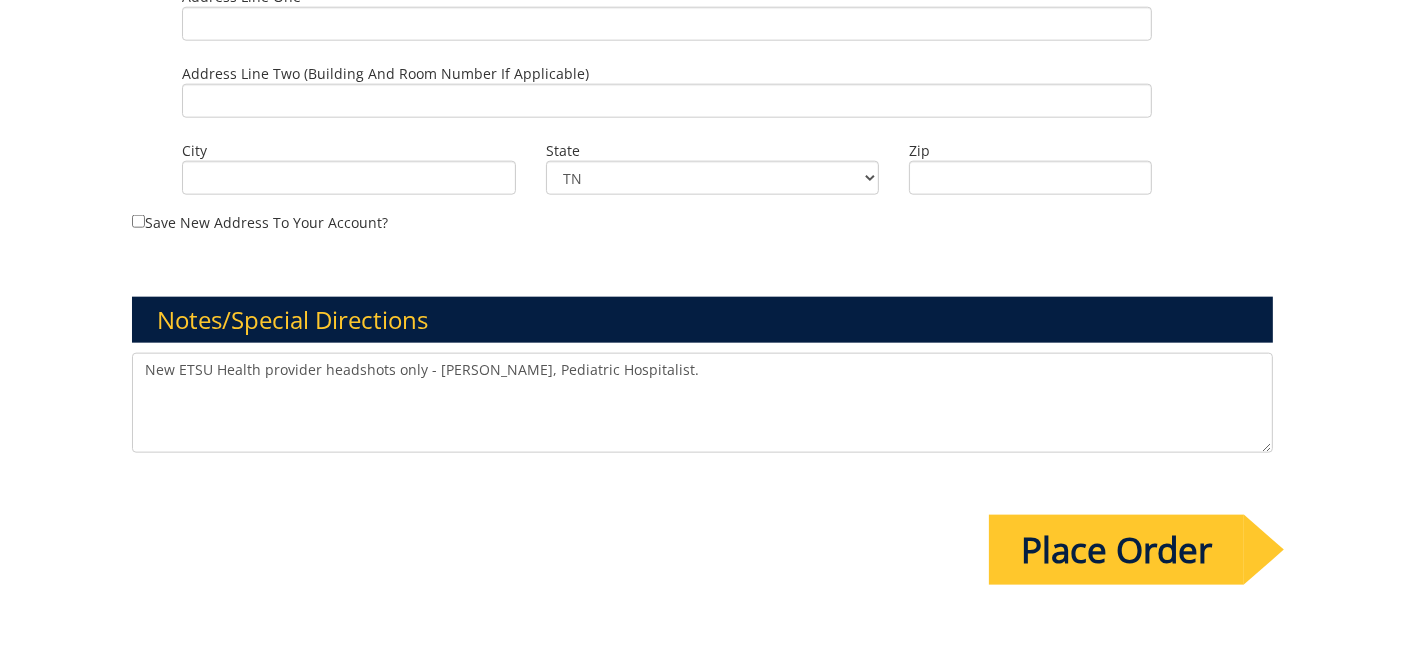 scroll, scrollTop: 2526, scrollLeft: 0, axis: vertical 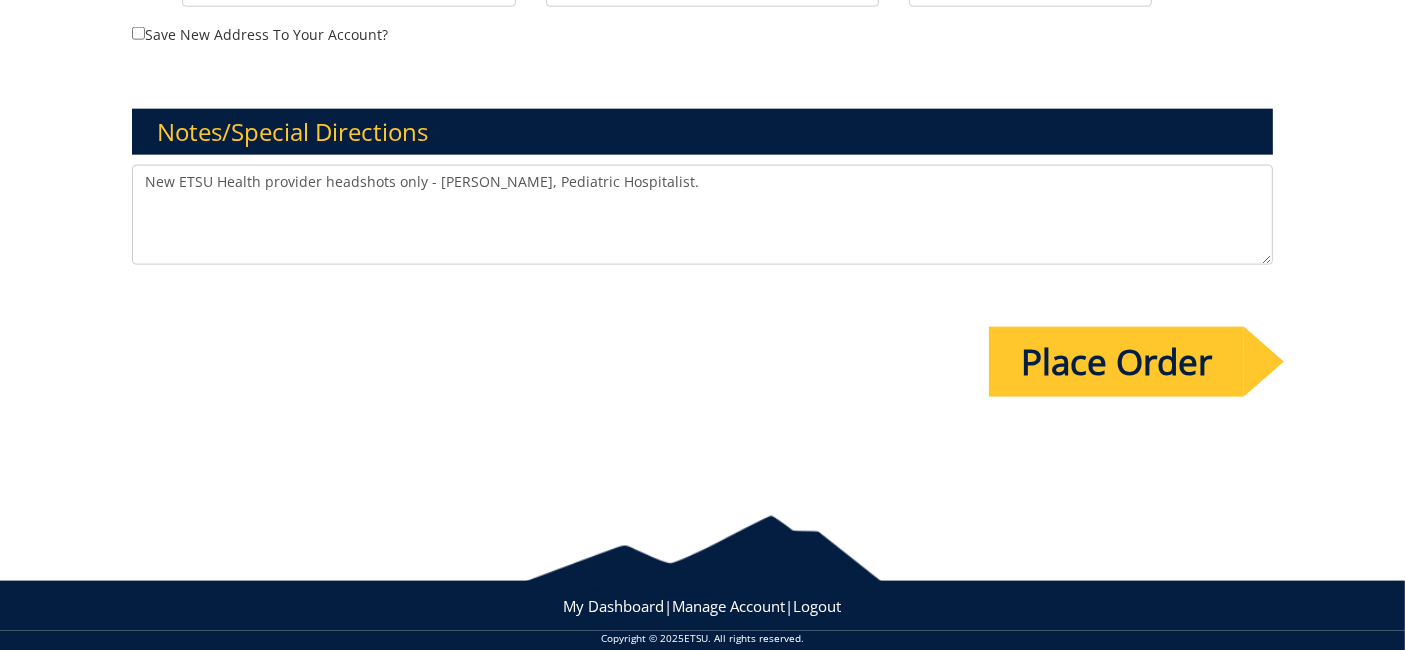click on "Place Order" at bounding box center (1116, 362) 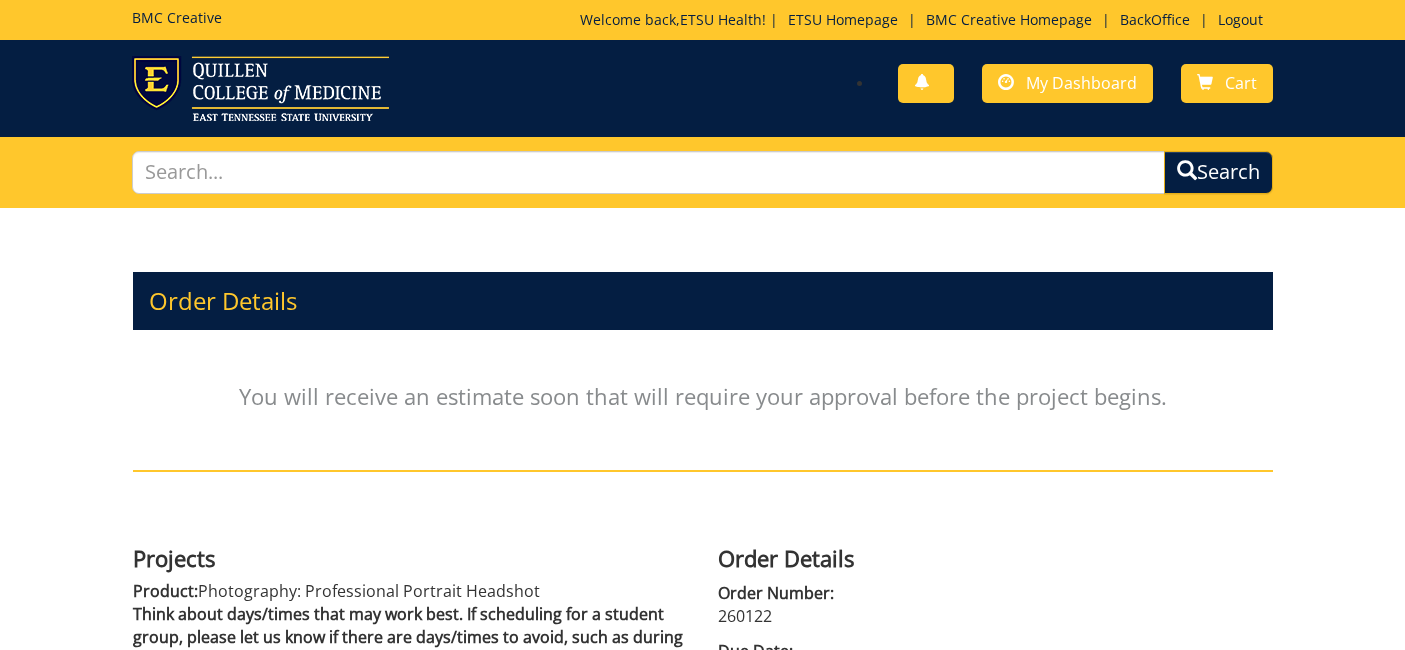 scroll, scrollTop: 0, scrollLeft: 0, axis: both 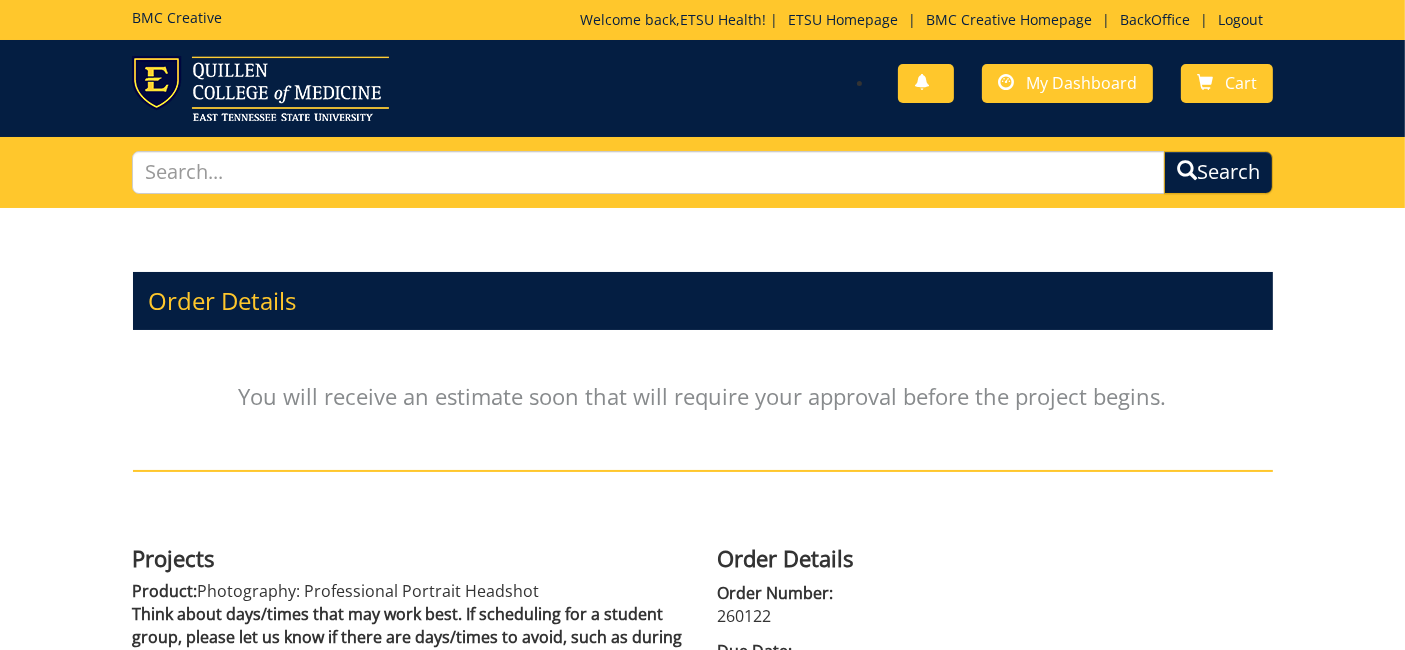 click on "260122" at bounding box center [995, 616] 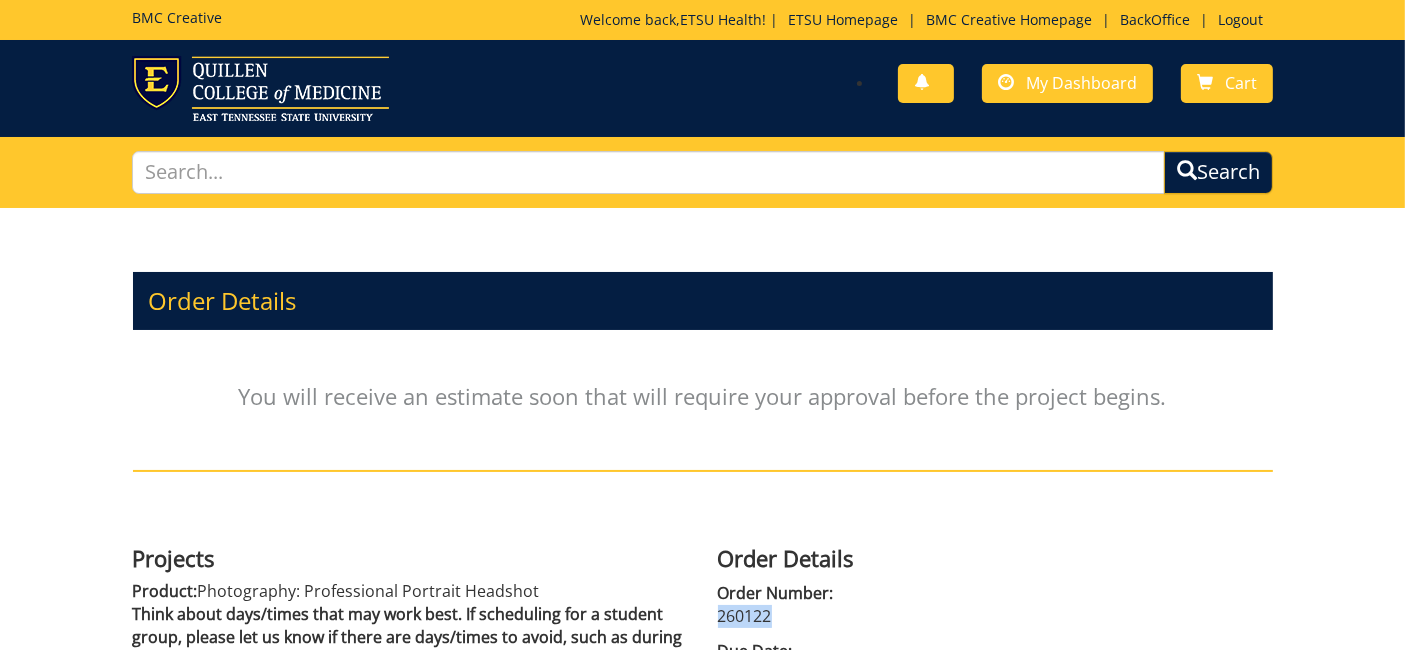 click on "260122" at bounding box center [995, 616] 